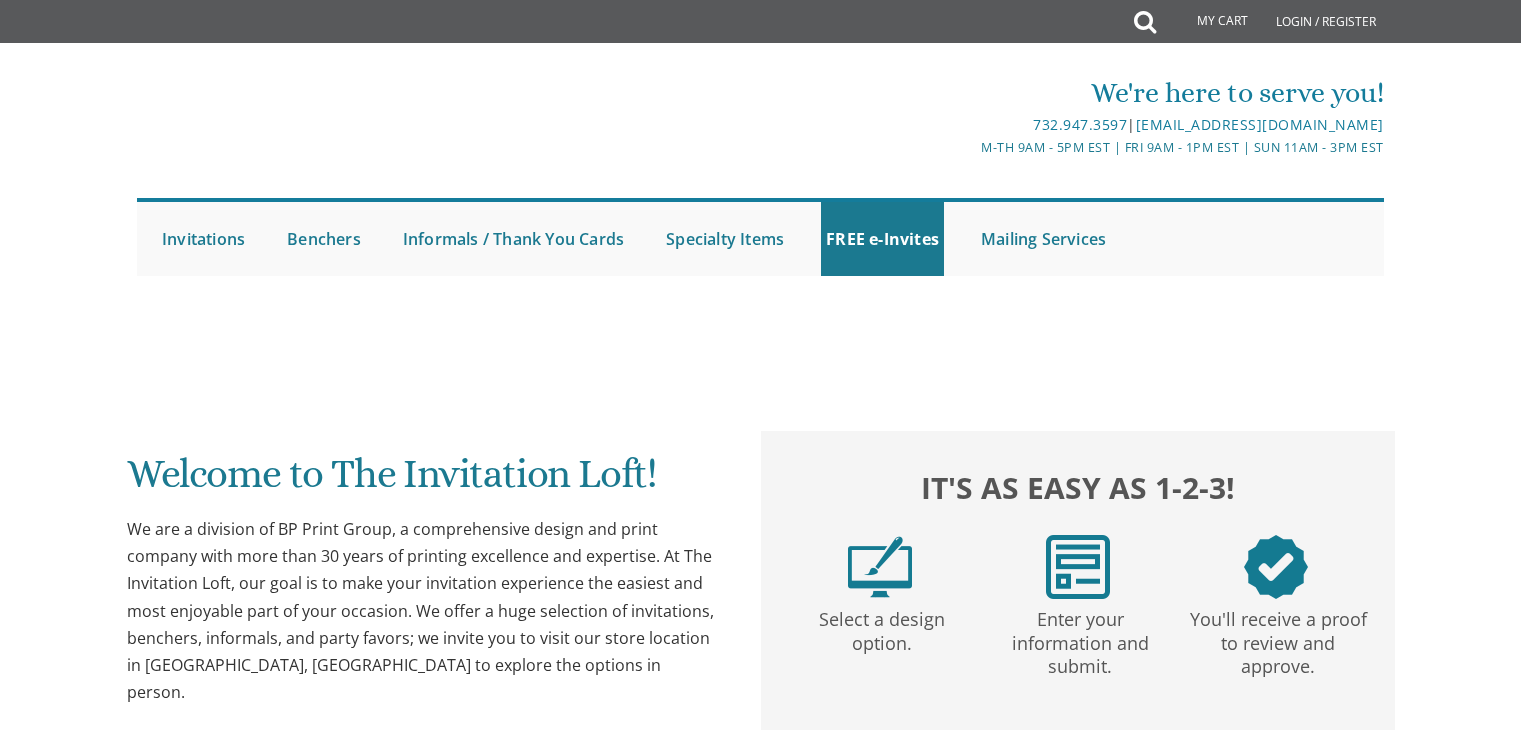 scroll, scrollTop: 663, scrollLeft: 0, axis: vertical 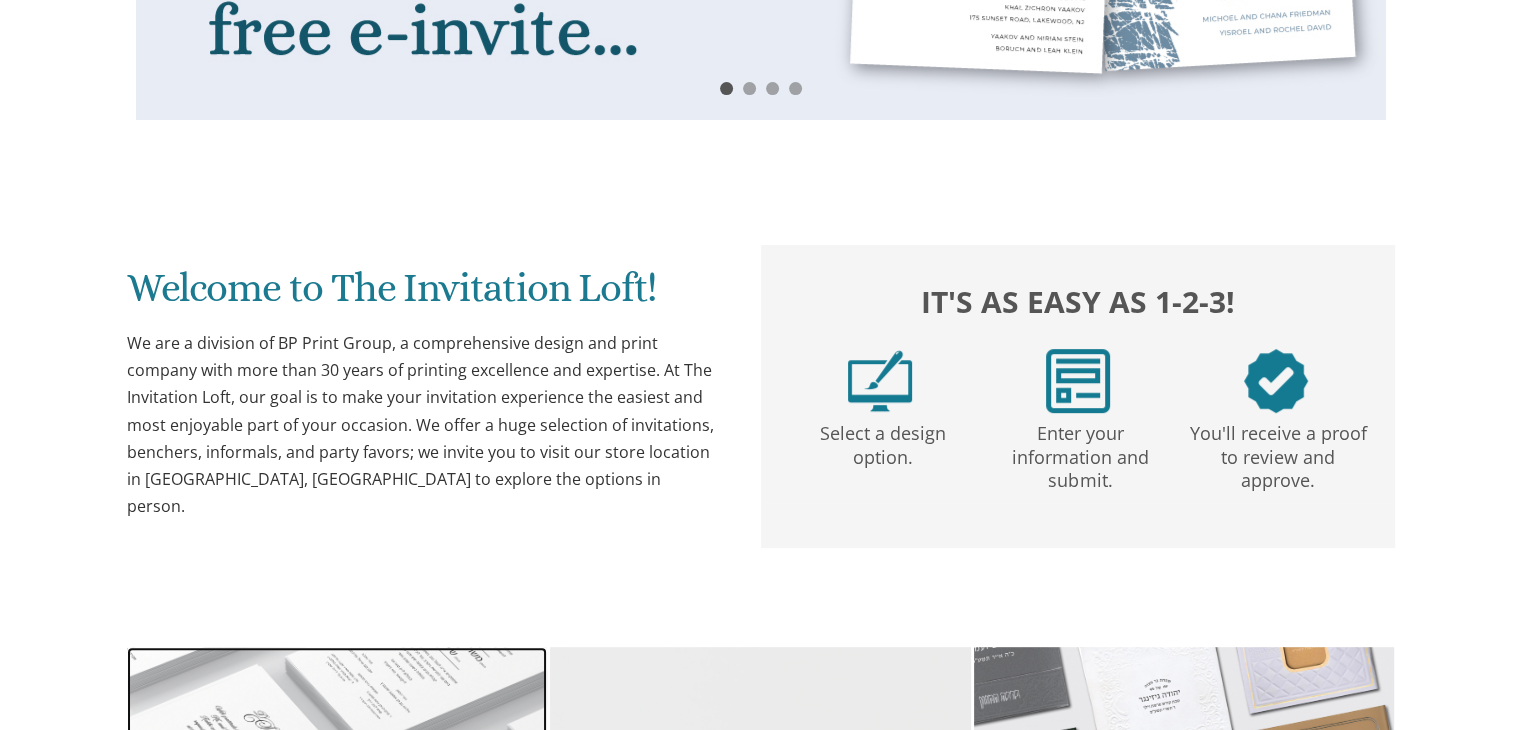 click at bounding box center (337, 1063) 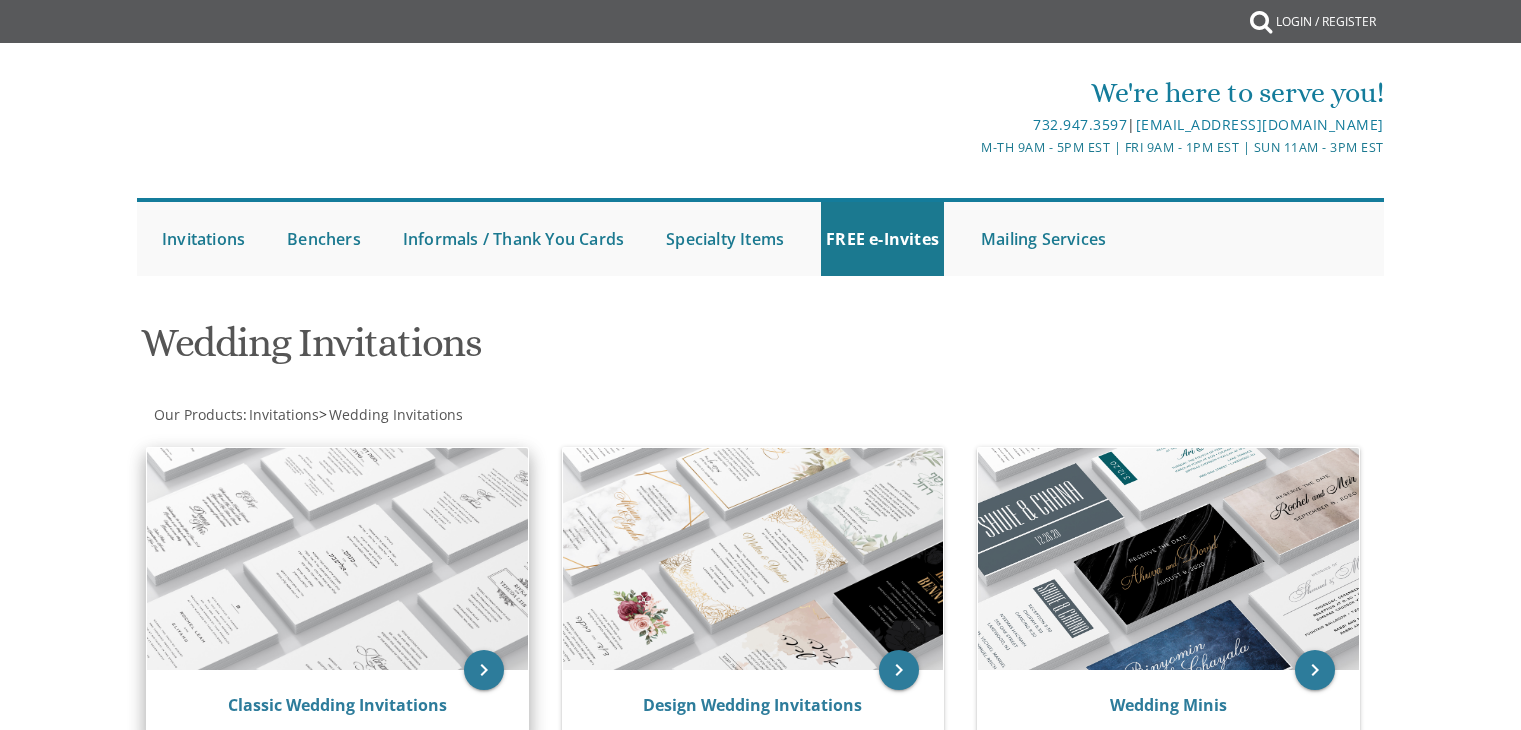 scroll, scrollTop: 0, scrollLeft: 0, axis: both 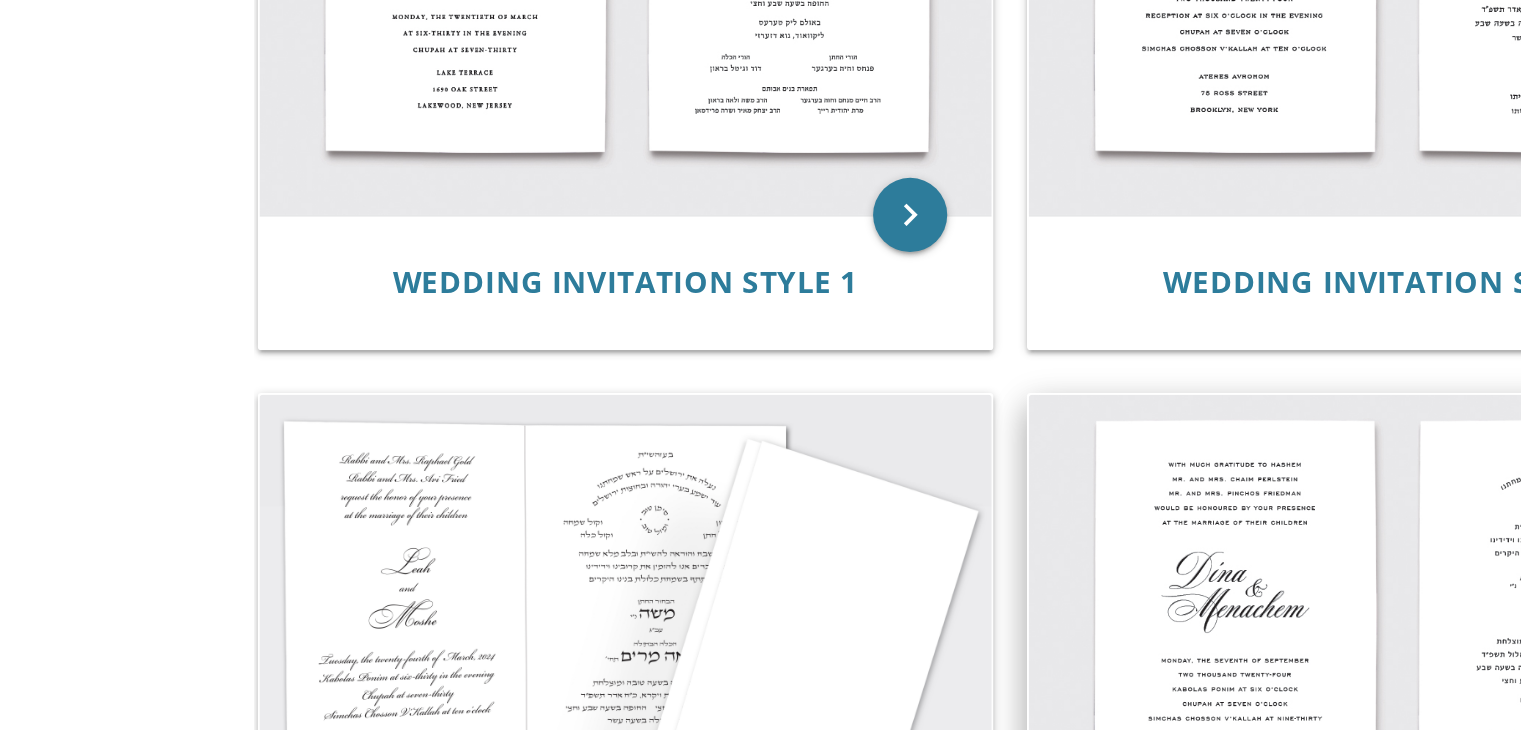 click at bounding box center [753, 343] 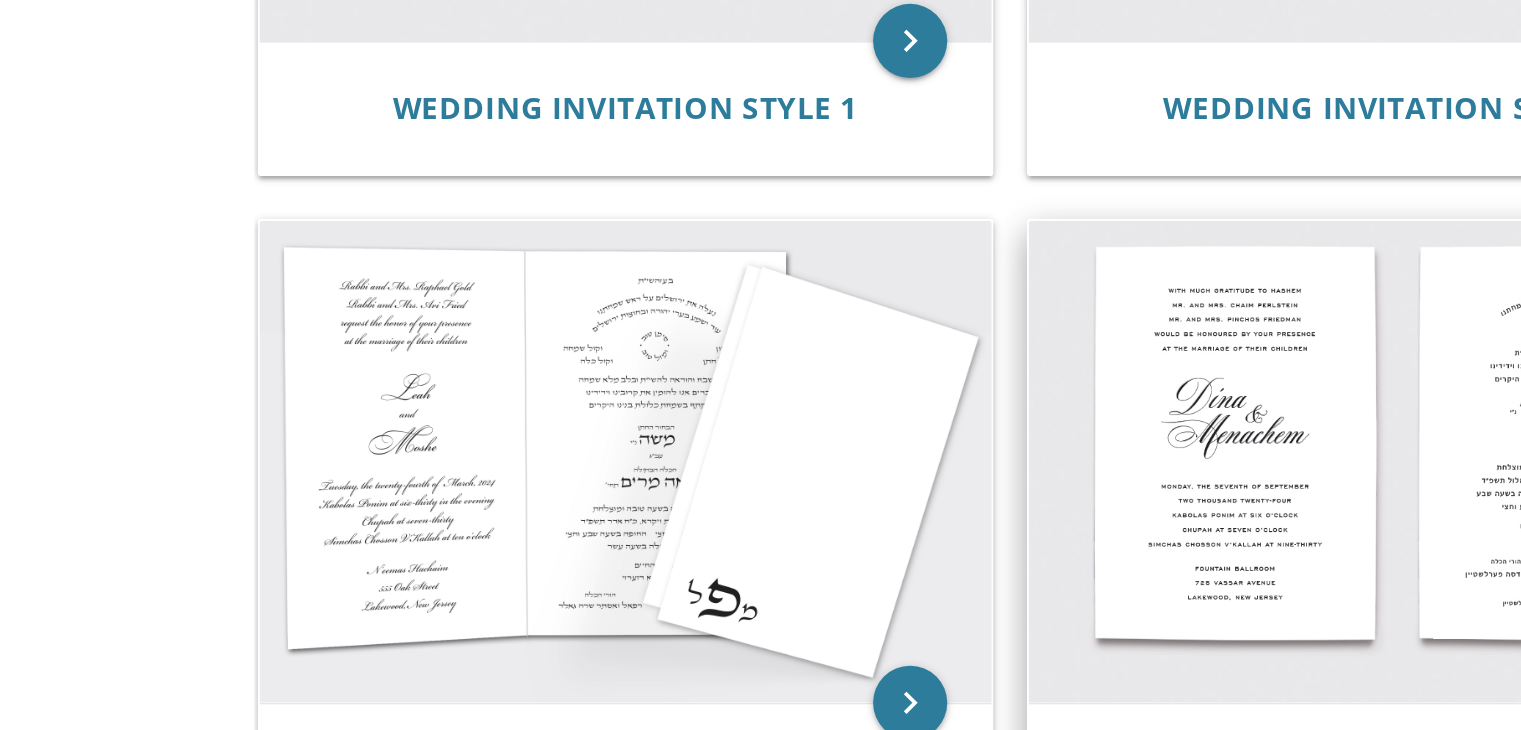 scroll, scrollTop: 703, scrollLeft: 0, axis: vertical 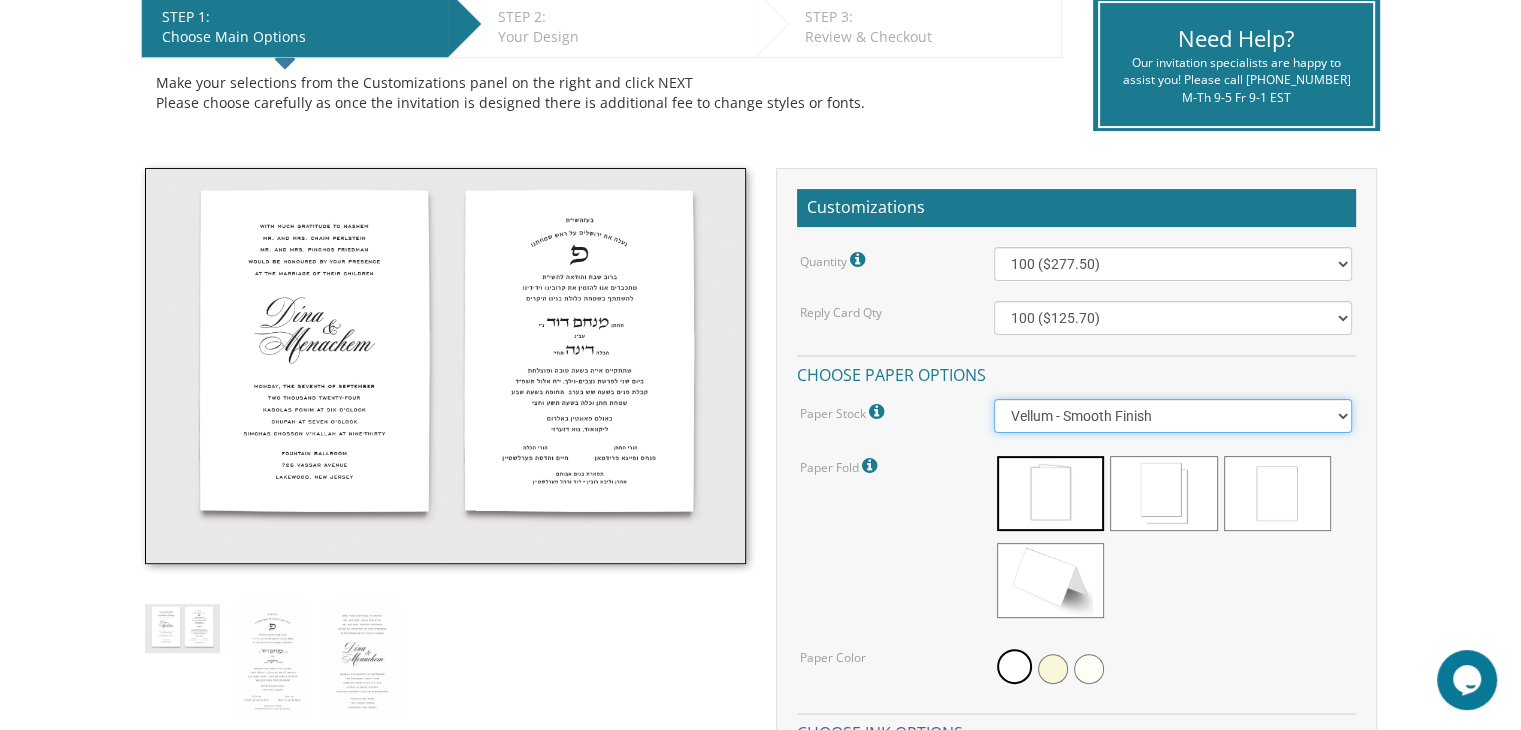 click on "Vellum - Smooth Finish Linen - Subtle Embossed Crosshatch Texture Silk - Soft, Fabric-like Finish Cotton  - Rich Texture, Premium Quality" at bounding box center [1173, 416] 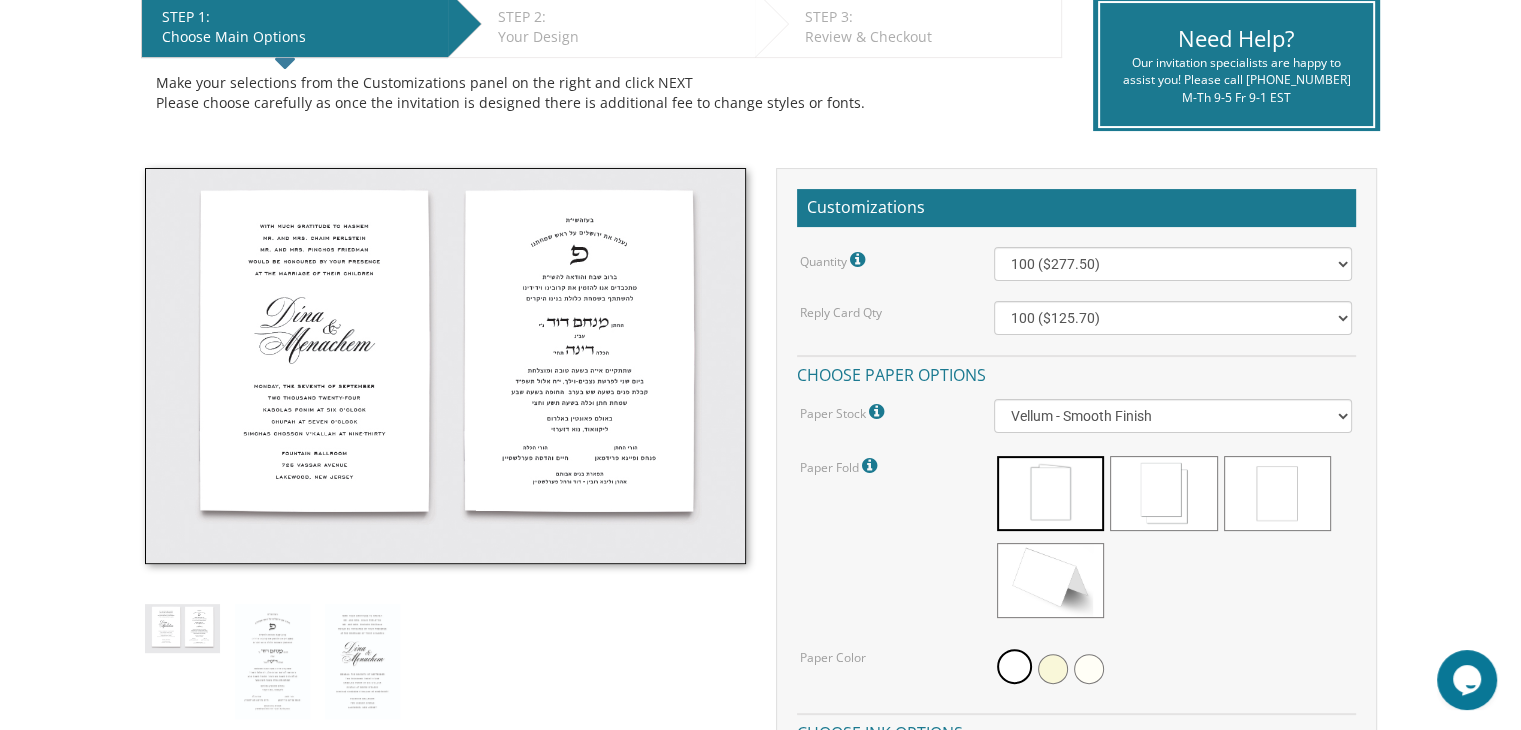 click at bounding box center [1173, 539] 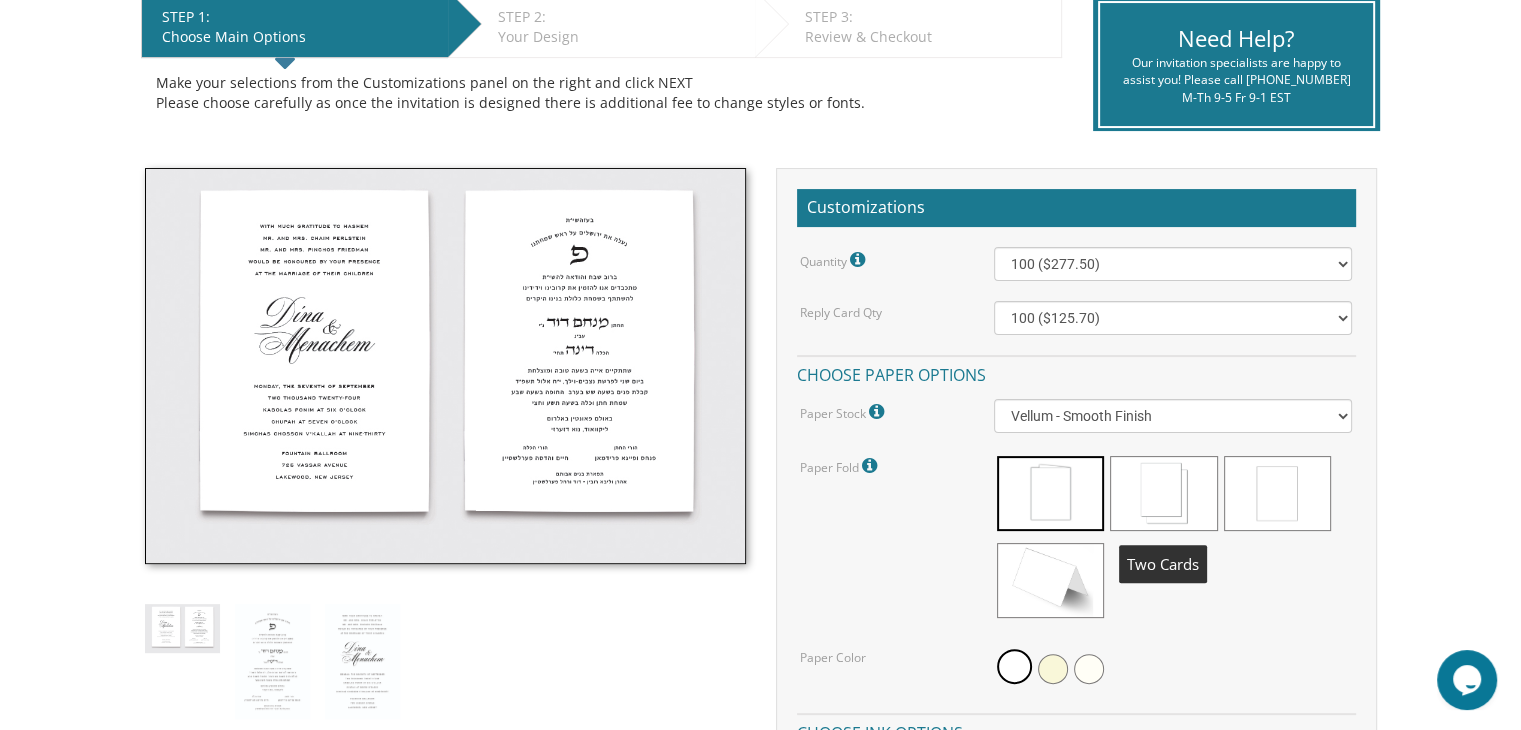 click at bounding box center (1163, 493) 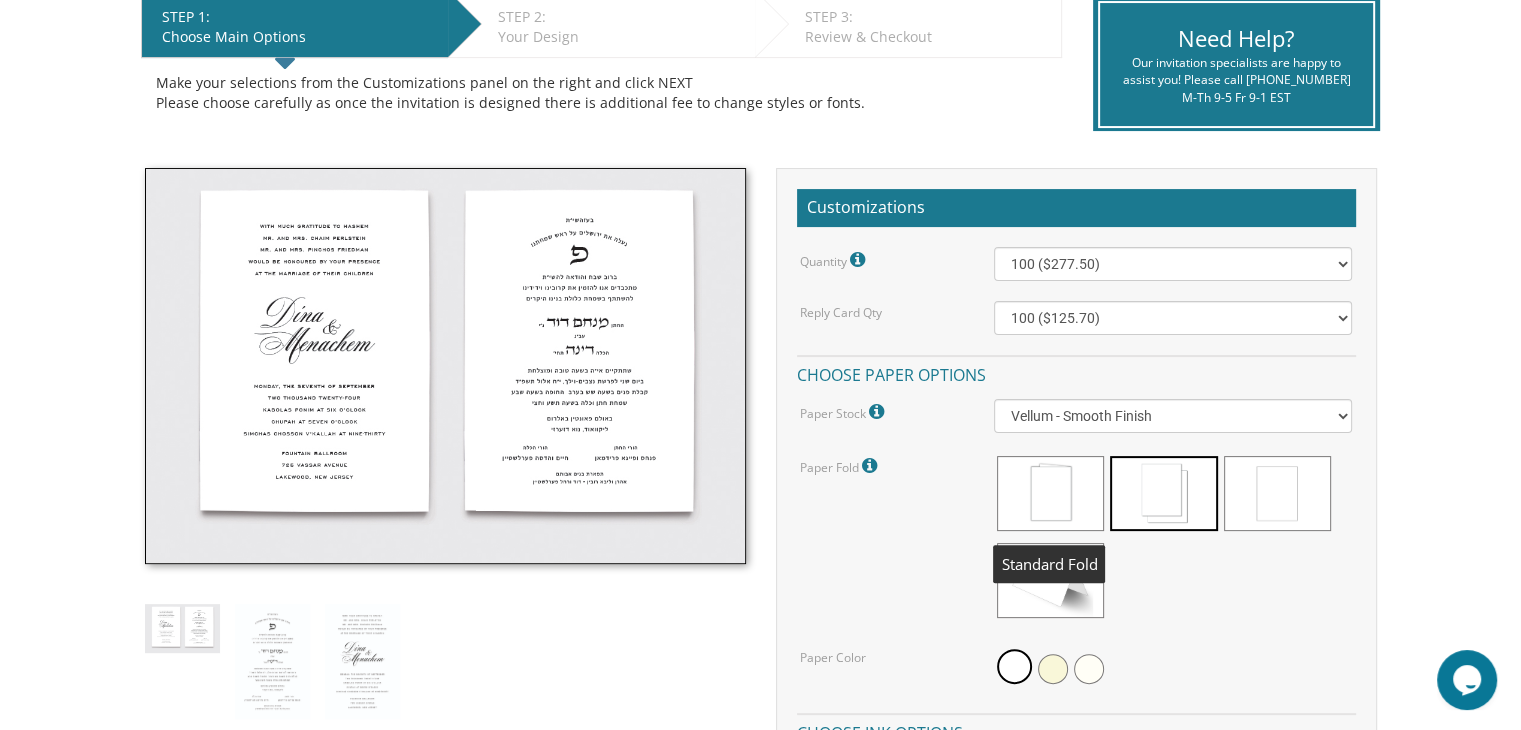 click at bounding box center (1050, 493) 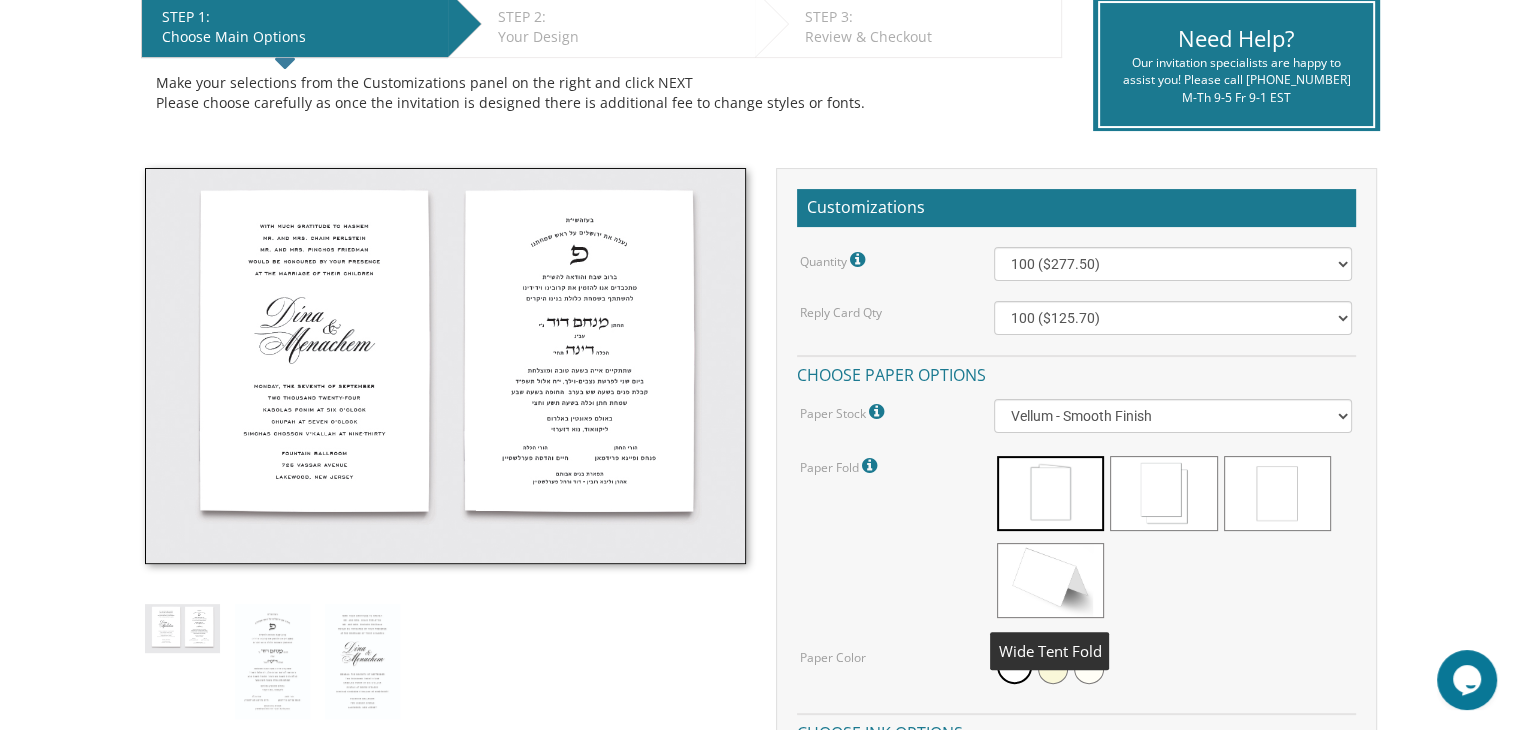 click at bounding box center (1050, 580) 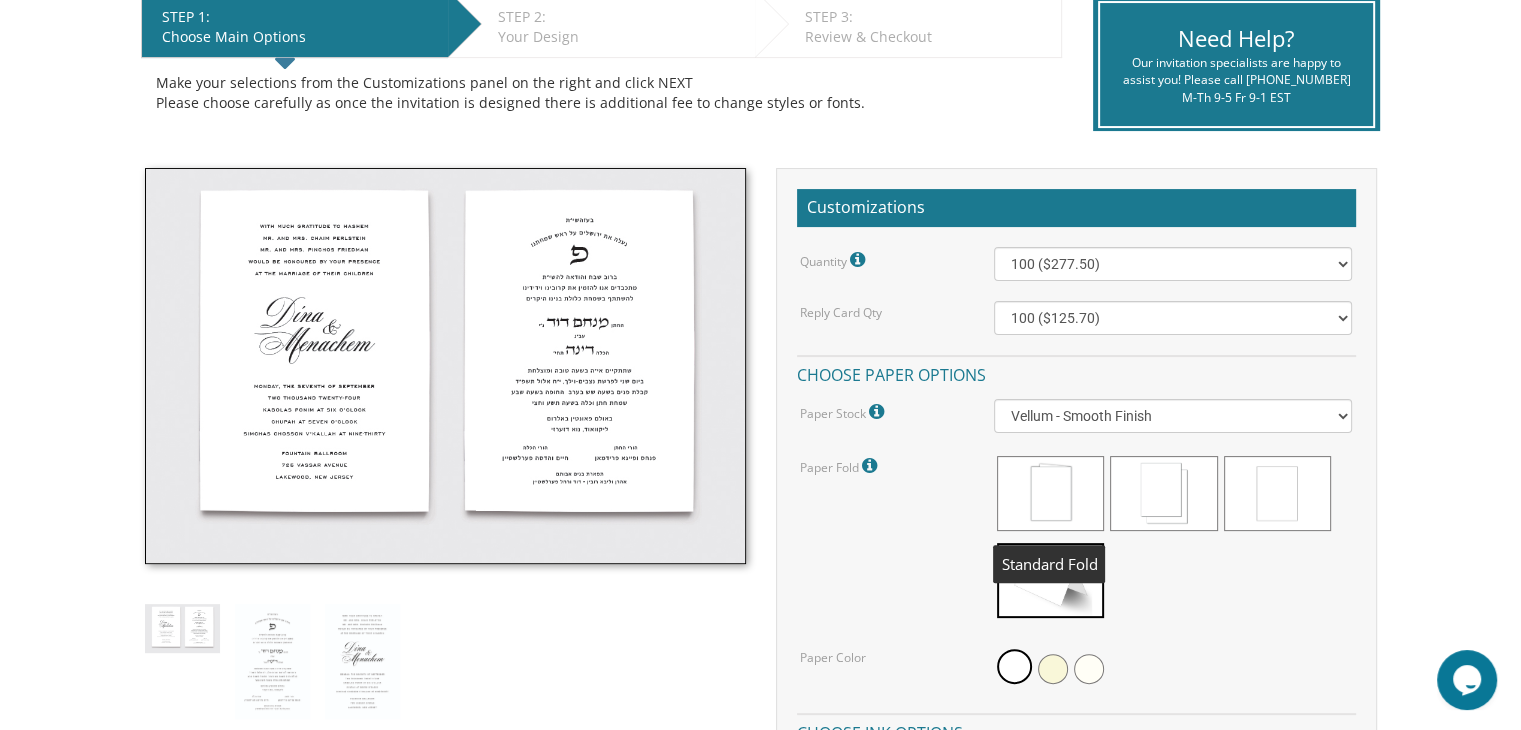 click at bounding box center [1050, 493] 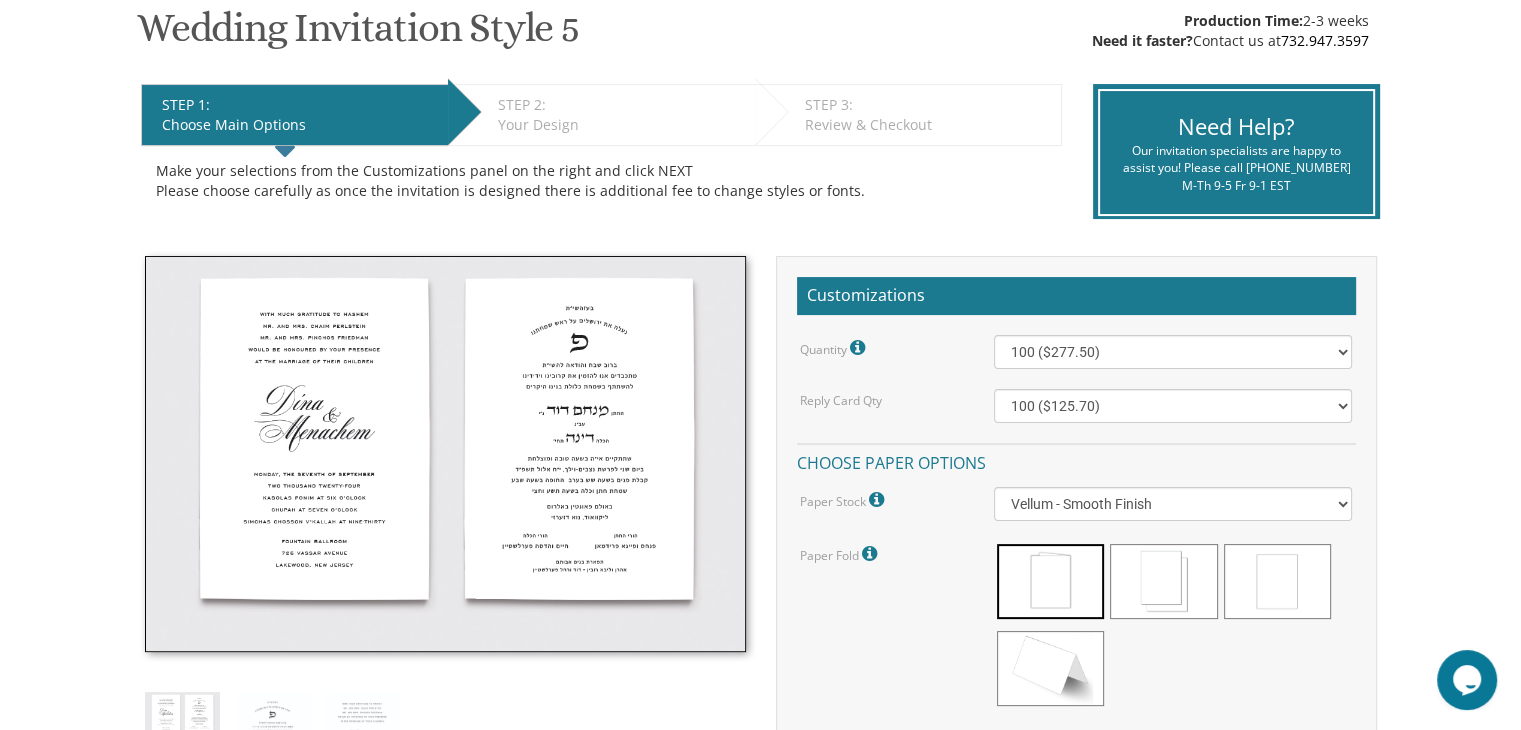 scroll, scrollTop: 336, scrollLeft: 0, axis: vertical 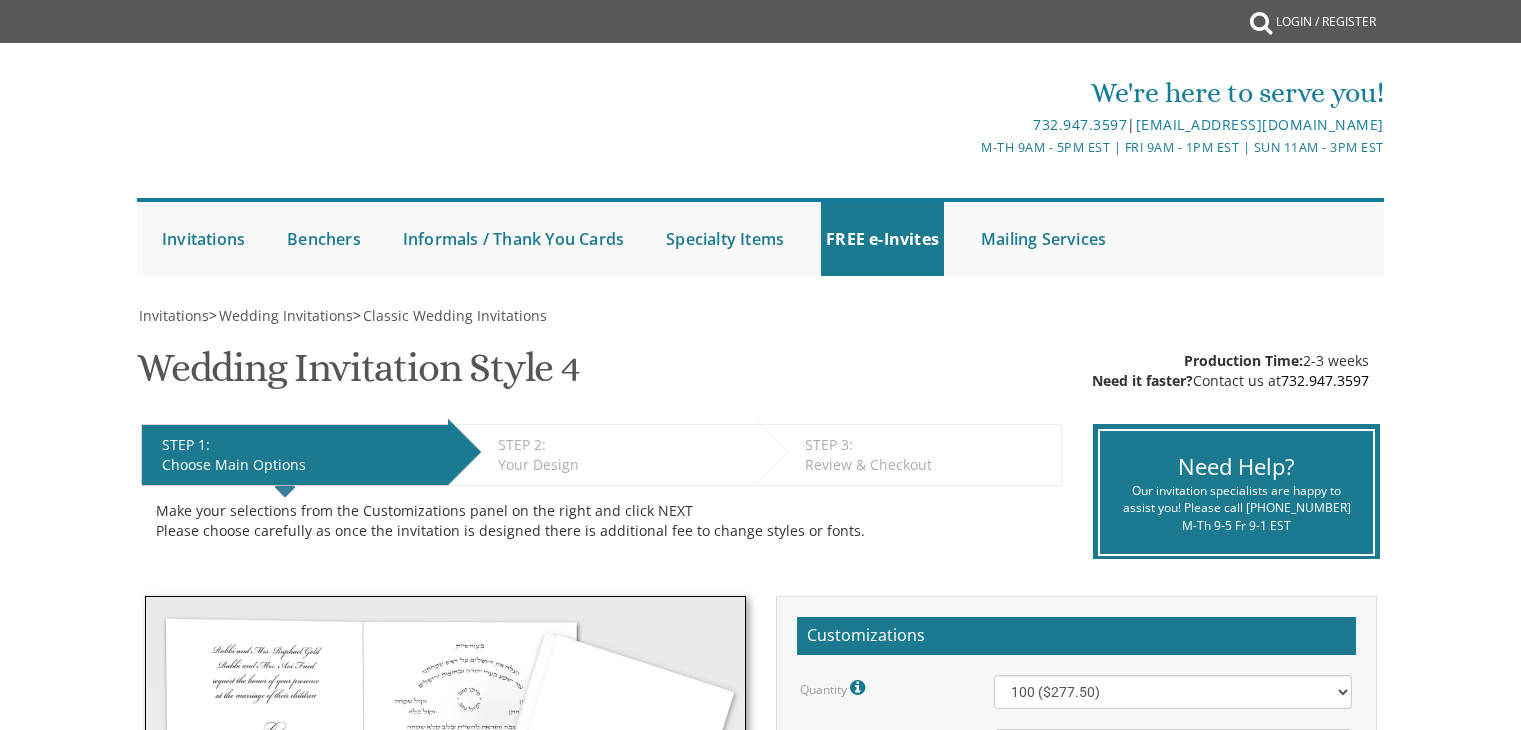 drag, startPoint x: 0, startPoint y: 0, endPoint x: 1018, endPoint y: 497, distance: 1132.8429 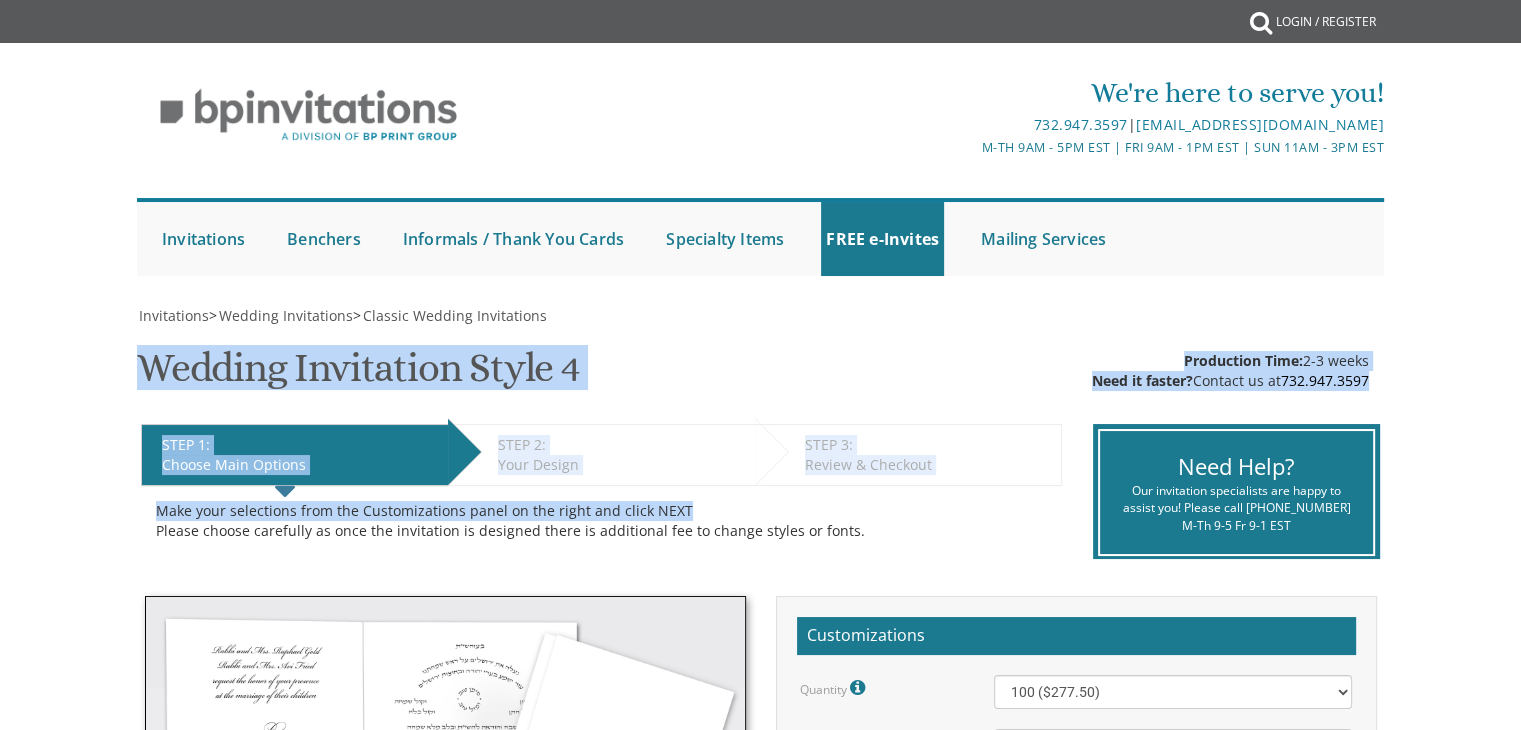 scroll, scrollTop: 0, scrollLeft: 0, axis: both 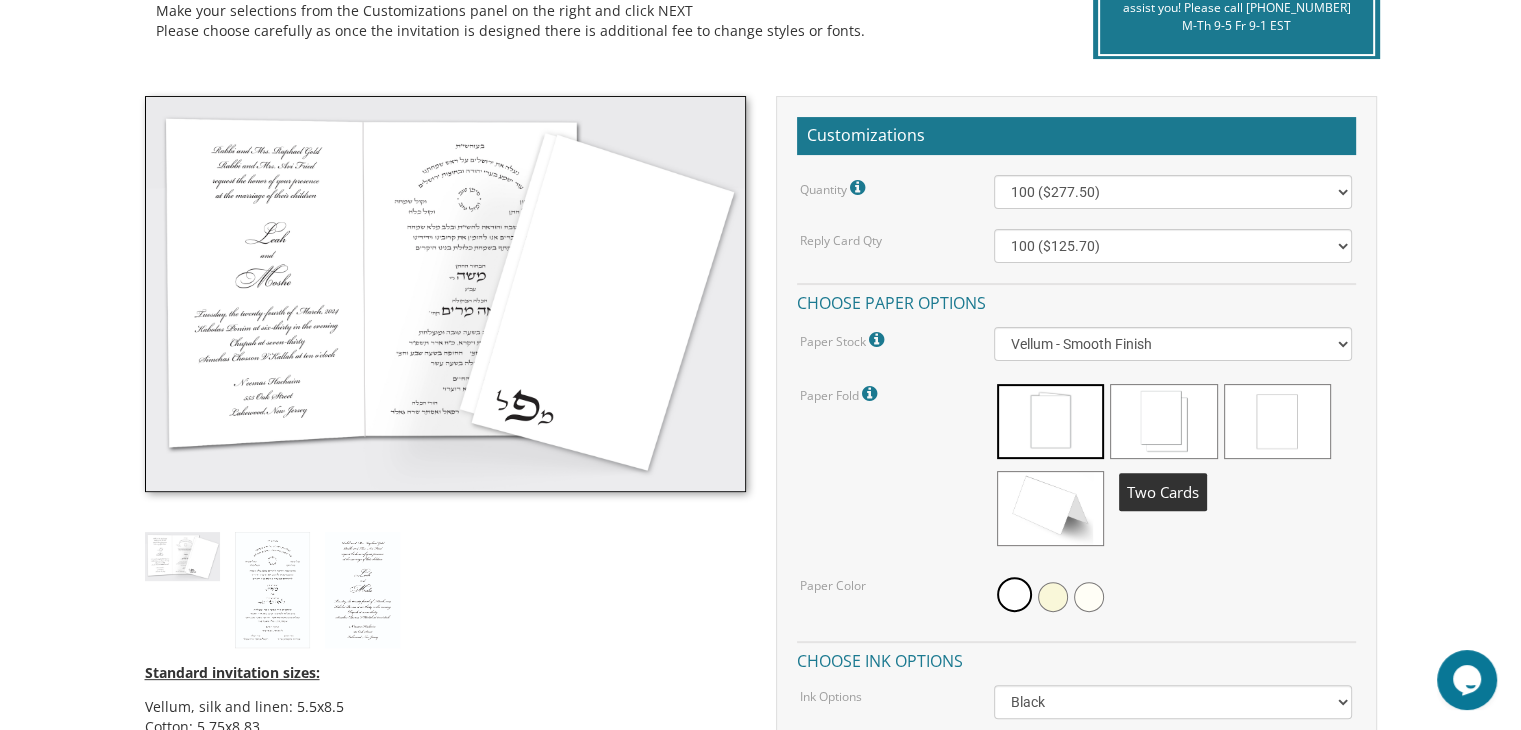 click at bounding box center [1163, 421] 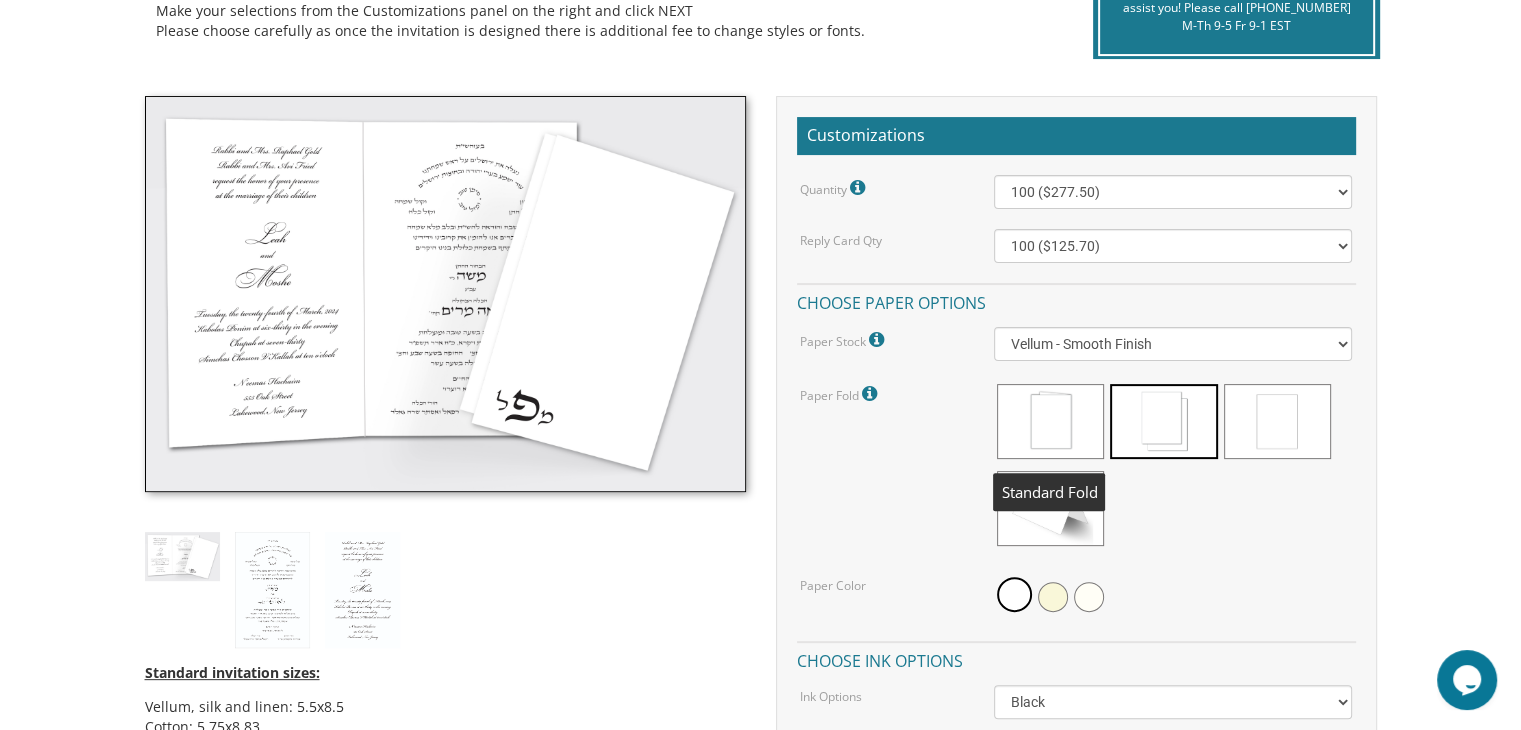 click at bounding box center [1050, 421] 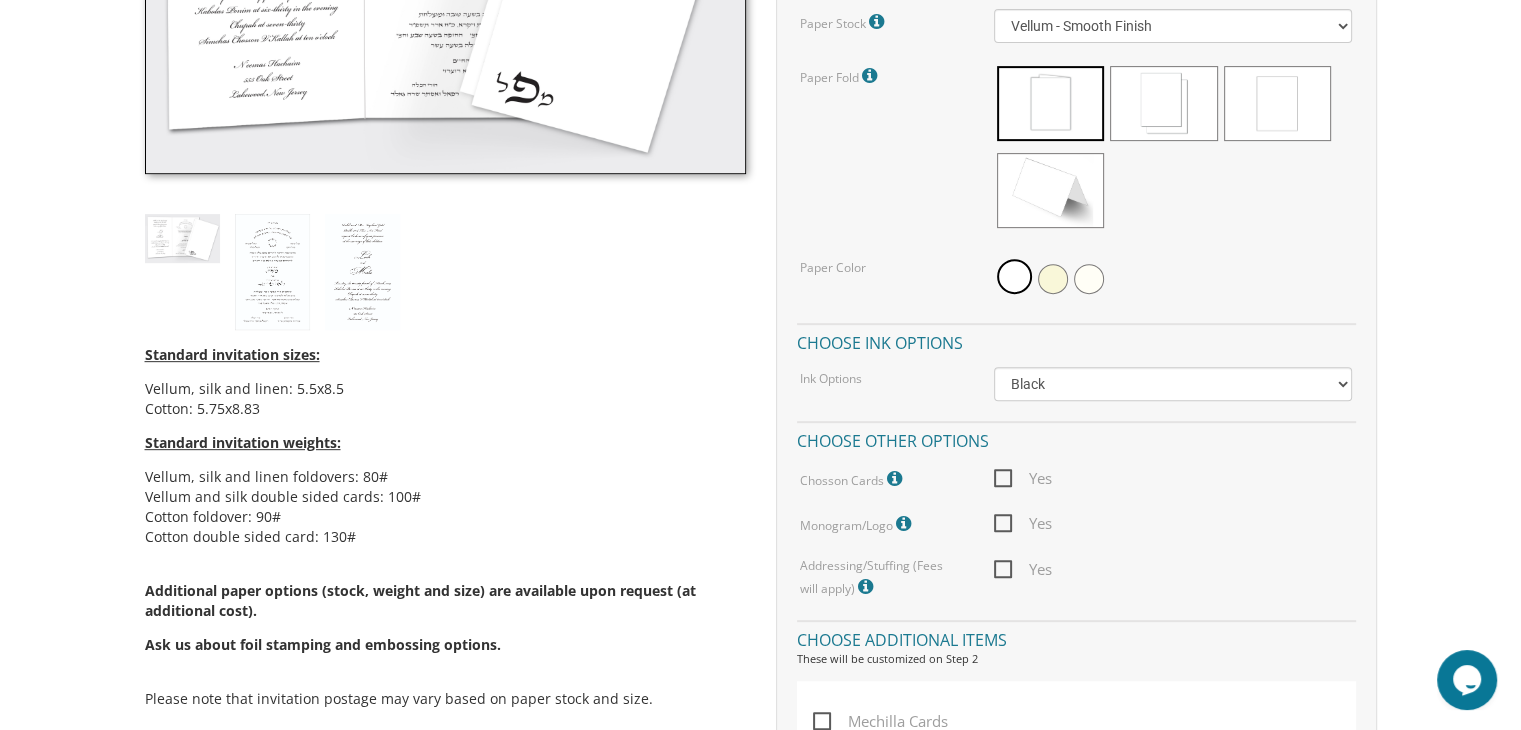 scroll, scrollTop: 820, scrollLeft: 0, axis: vertical 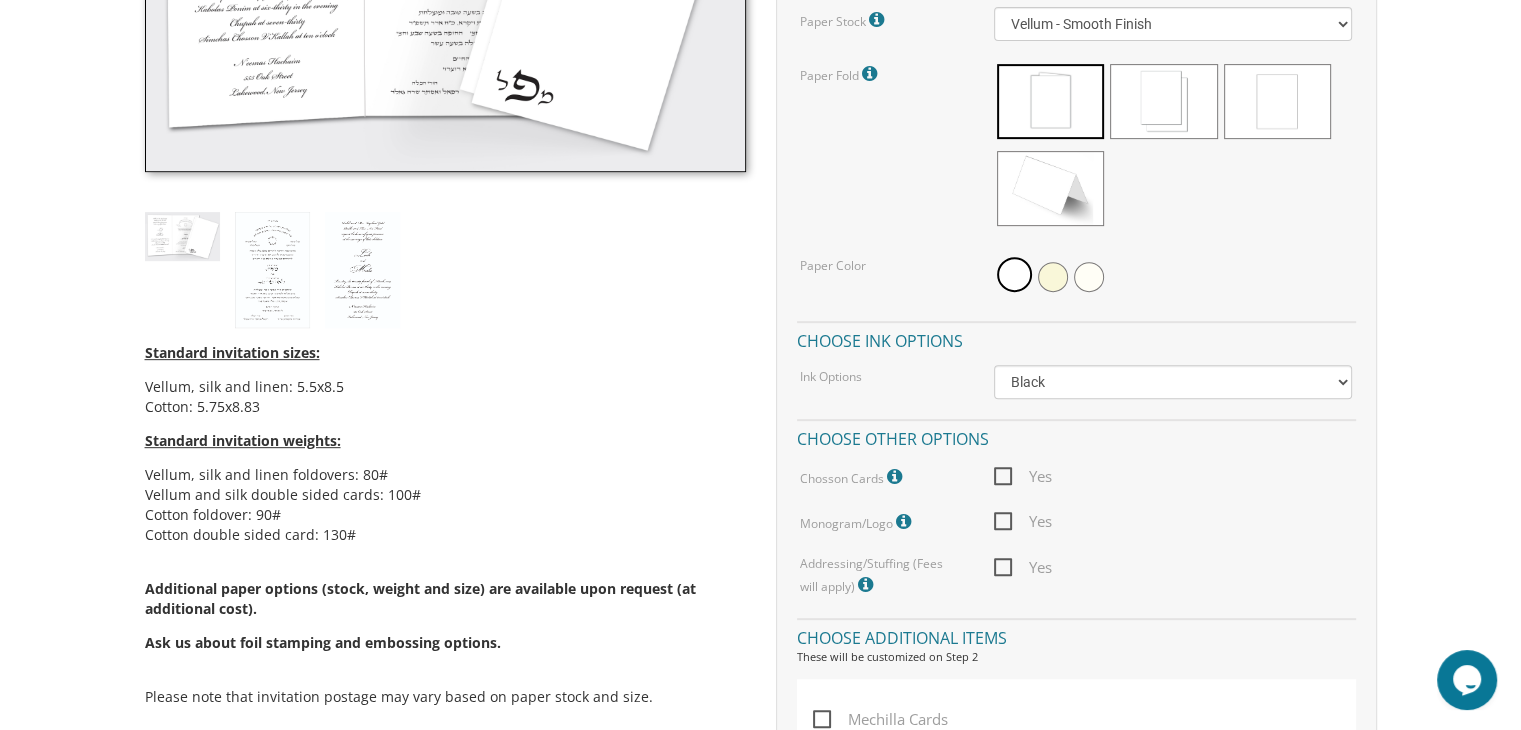 click at bounding box center (897, 477) 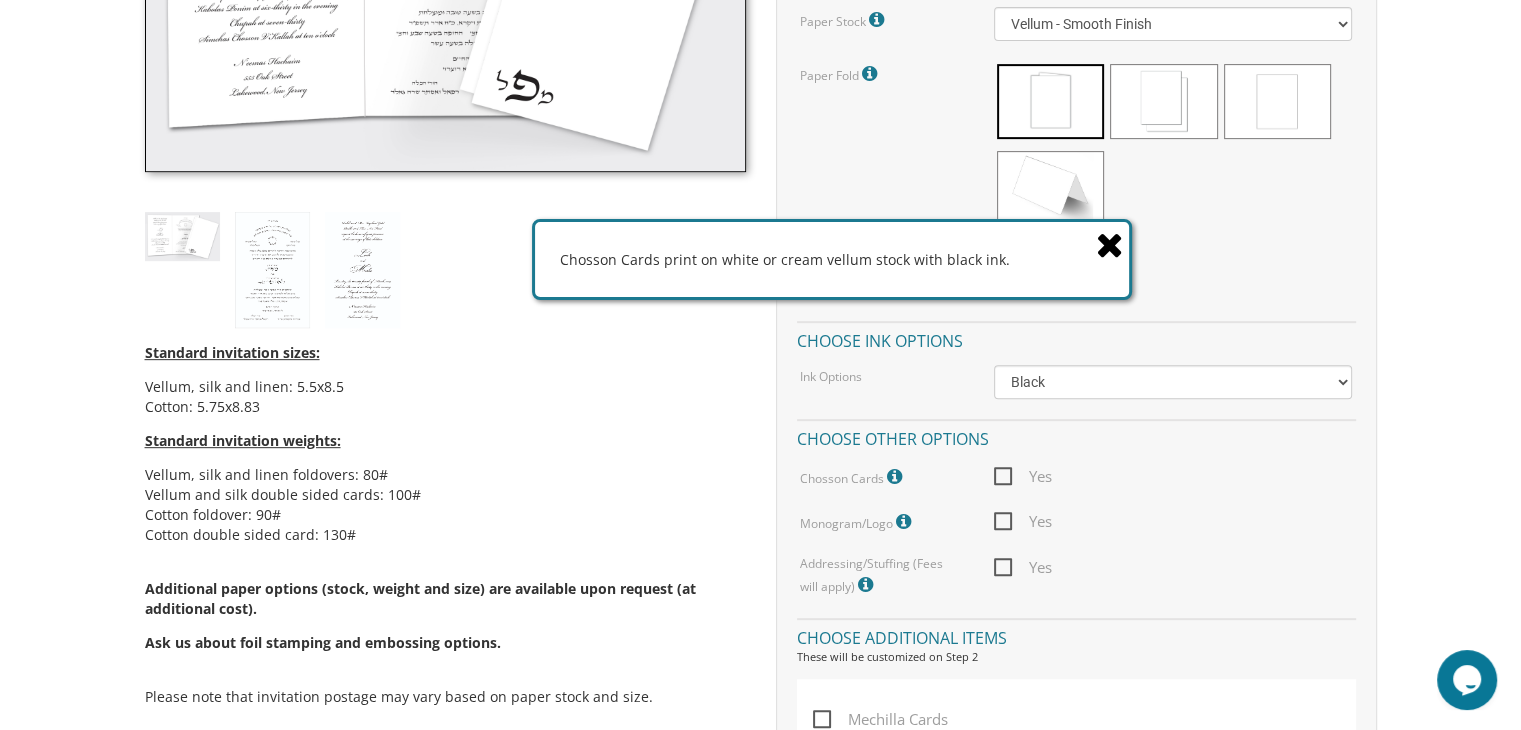 click at bounding box center [1110, 244] 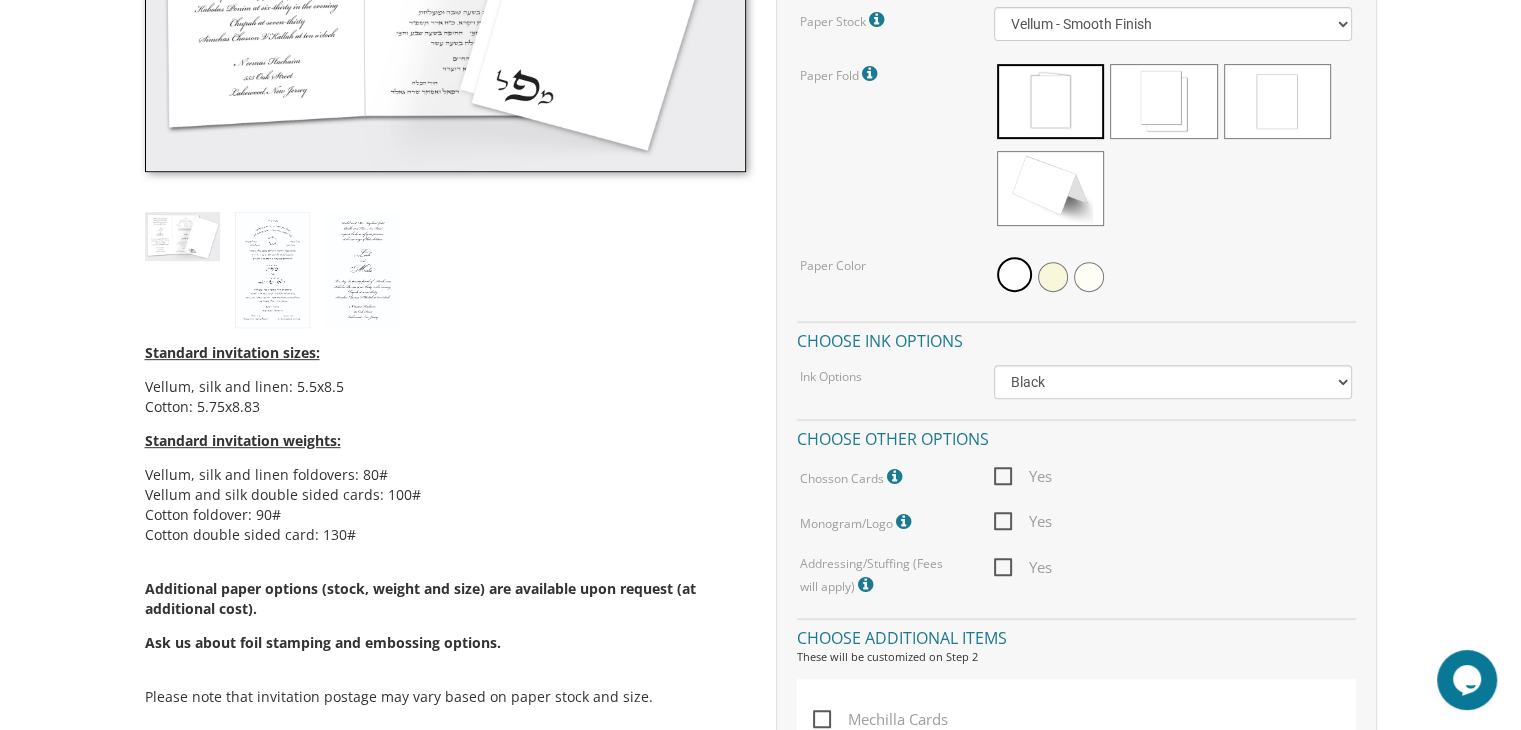 click on "Yes" at bounding box center [1023, 476] 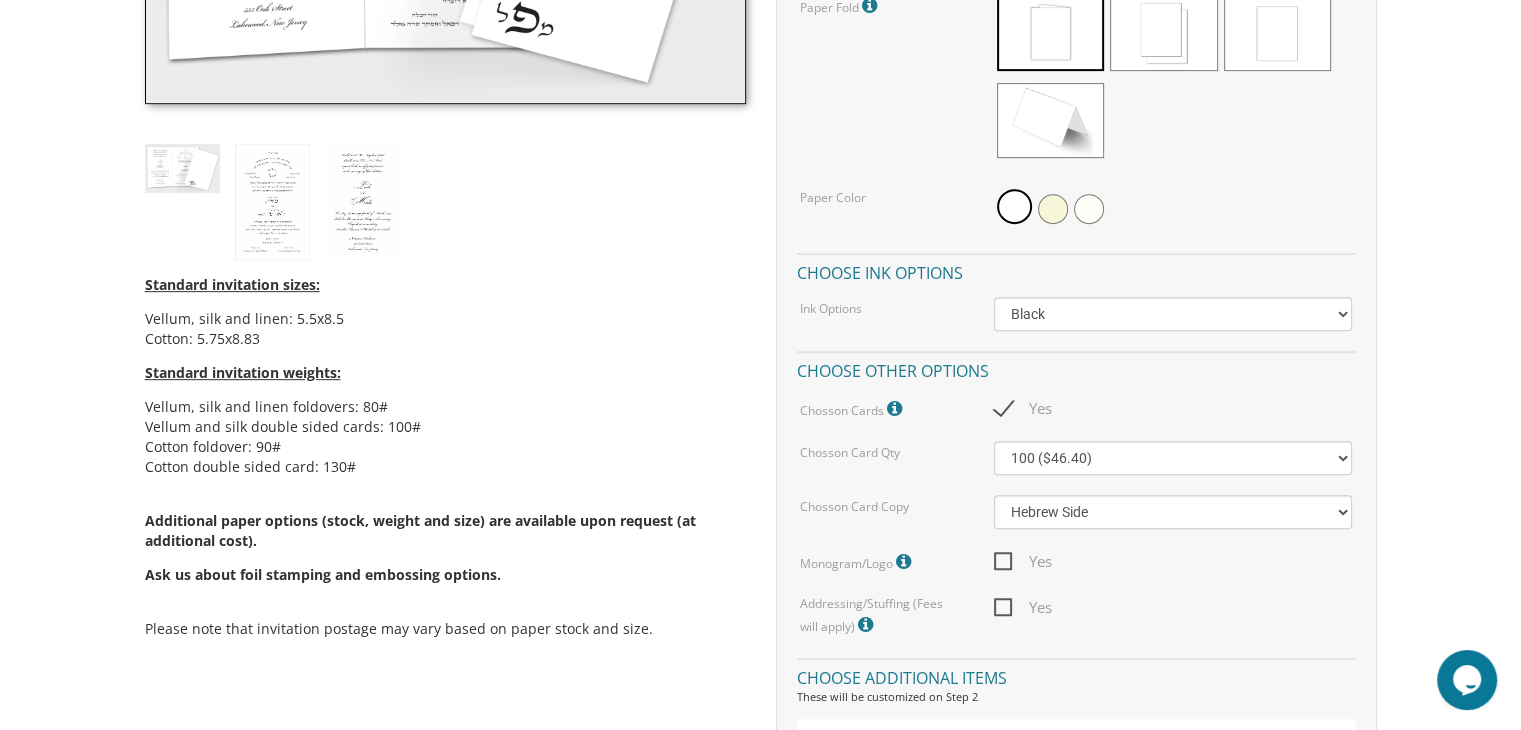 scroll, scrollTop: 924, scrollLeft: 0, axis: vertical 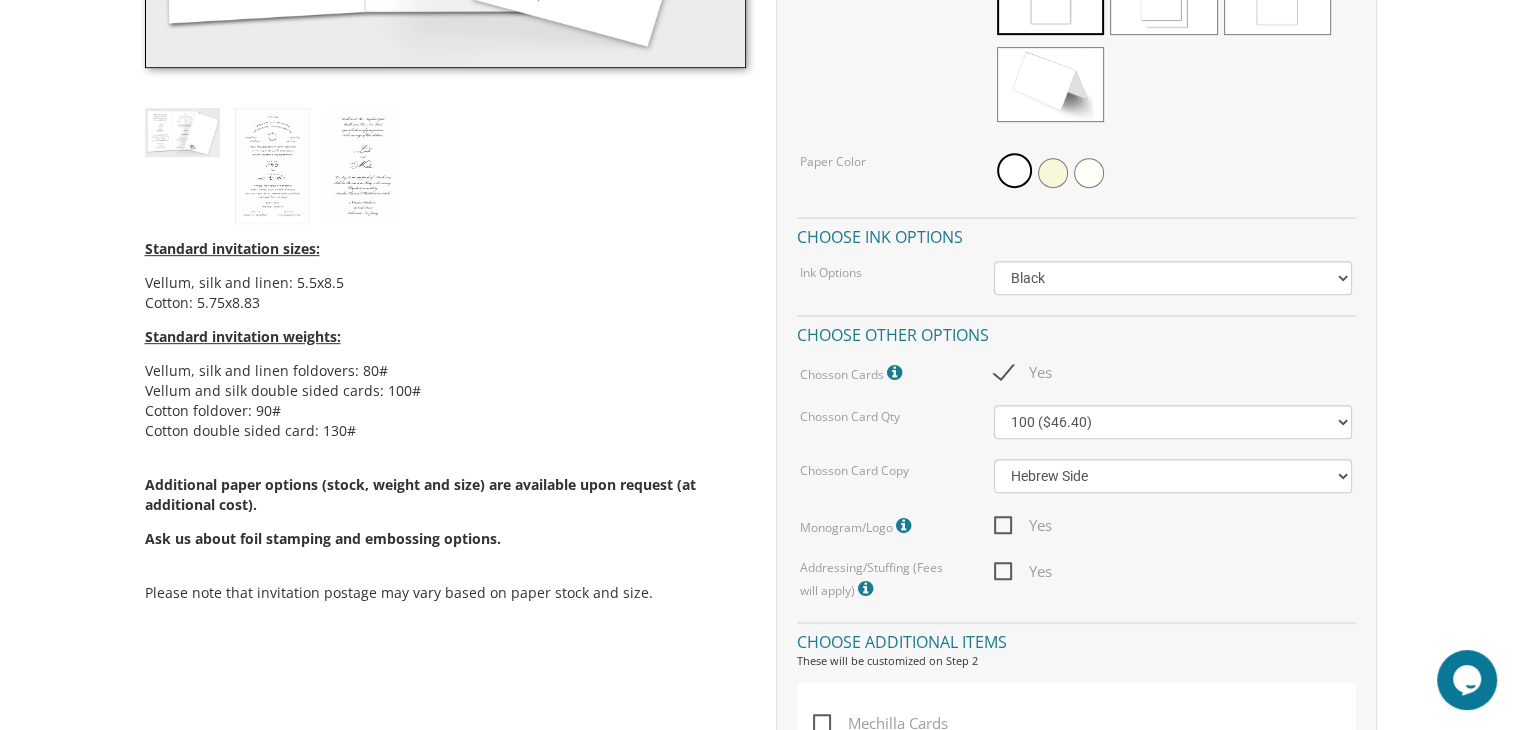 click on "Yes" at bounding box center (1023, 525) 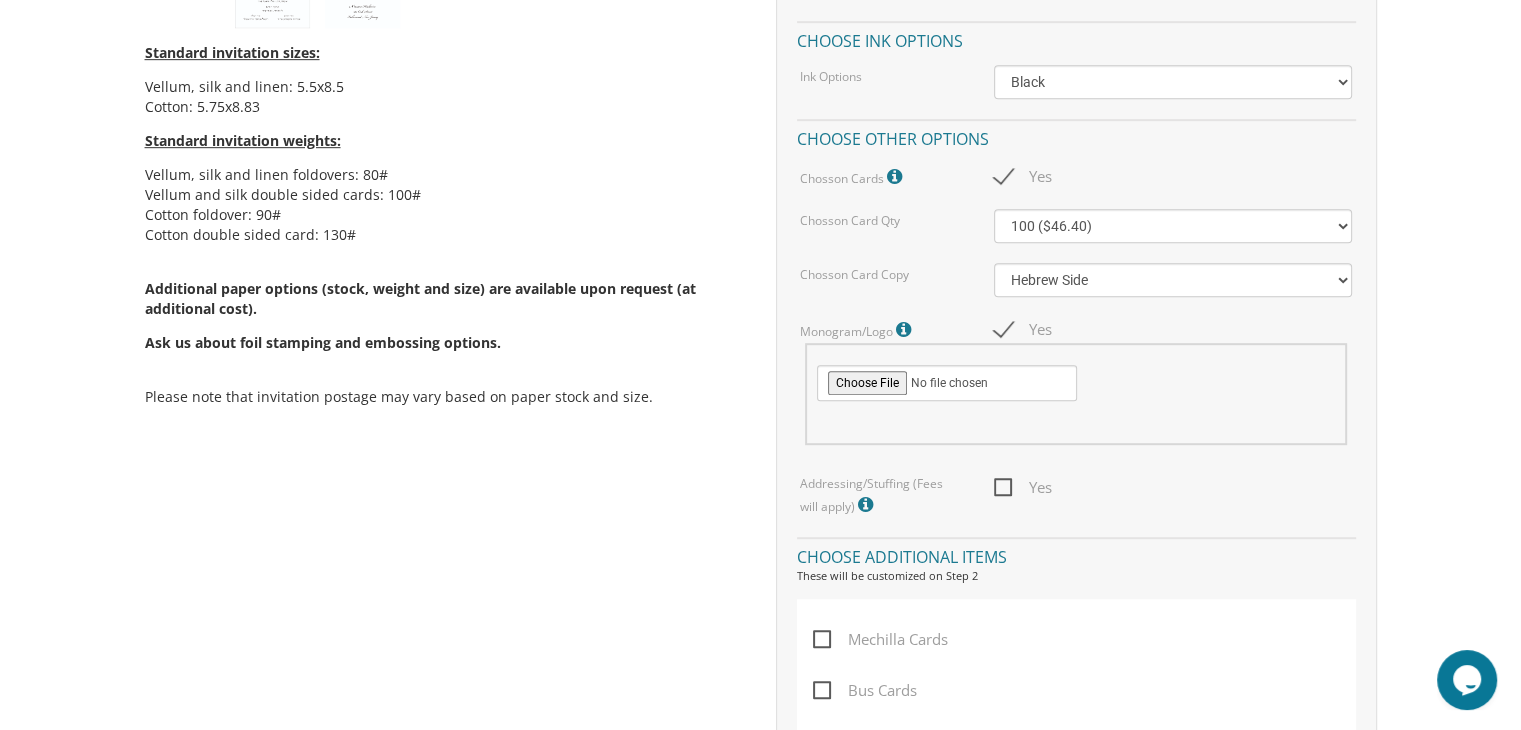 scroll, scrollTop: 1122, scrollLeft: 0, axis: vertical 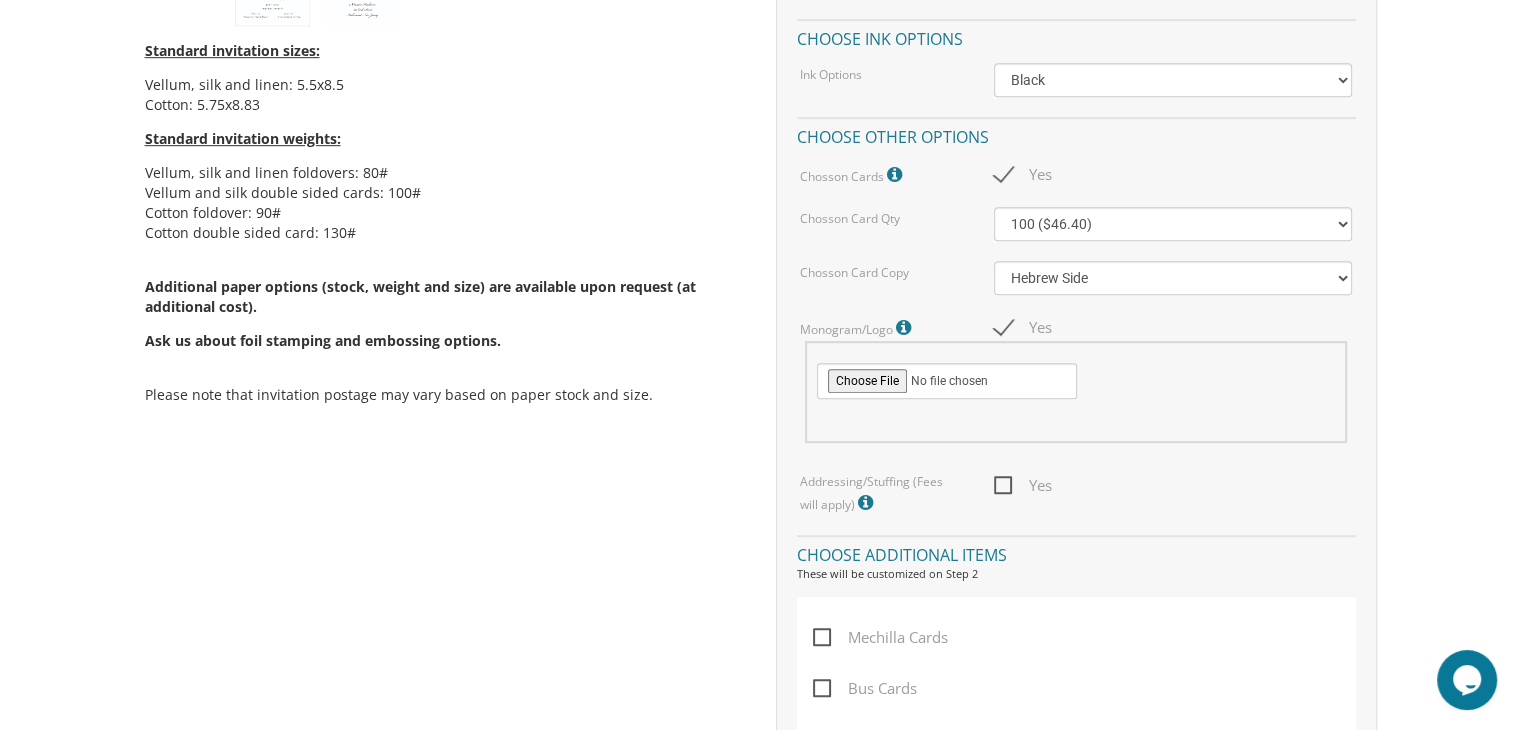 click on "Yes" at bounding box center (1023, 485) 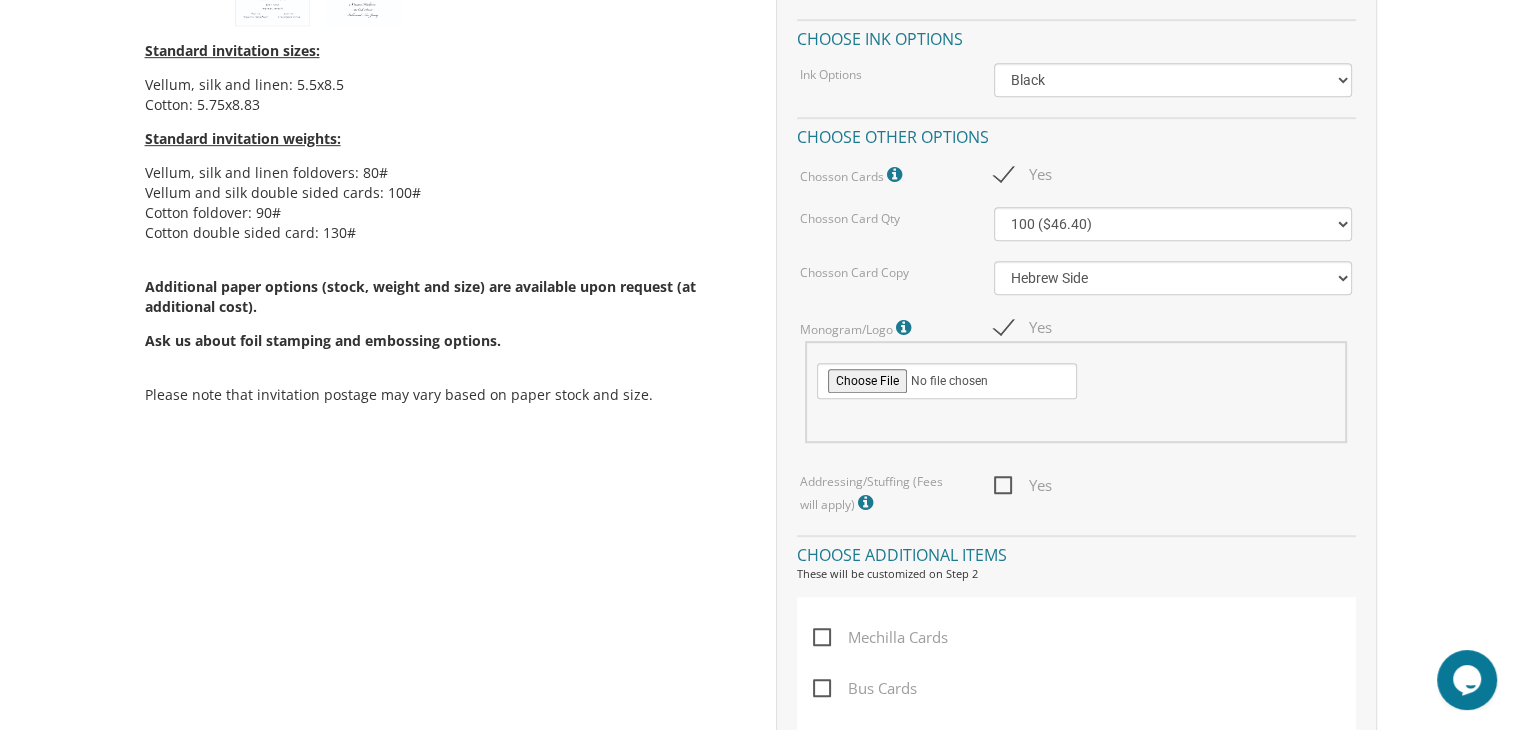 click on "Yes" at bounding box center (1000, 483) 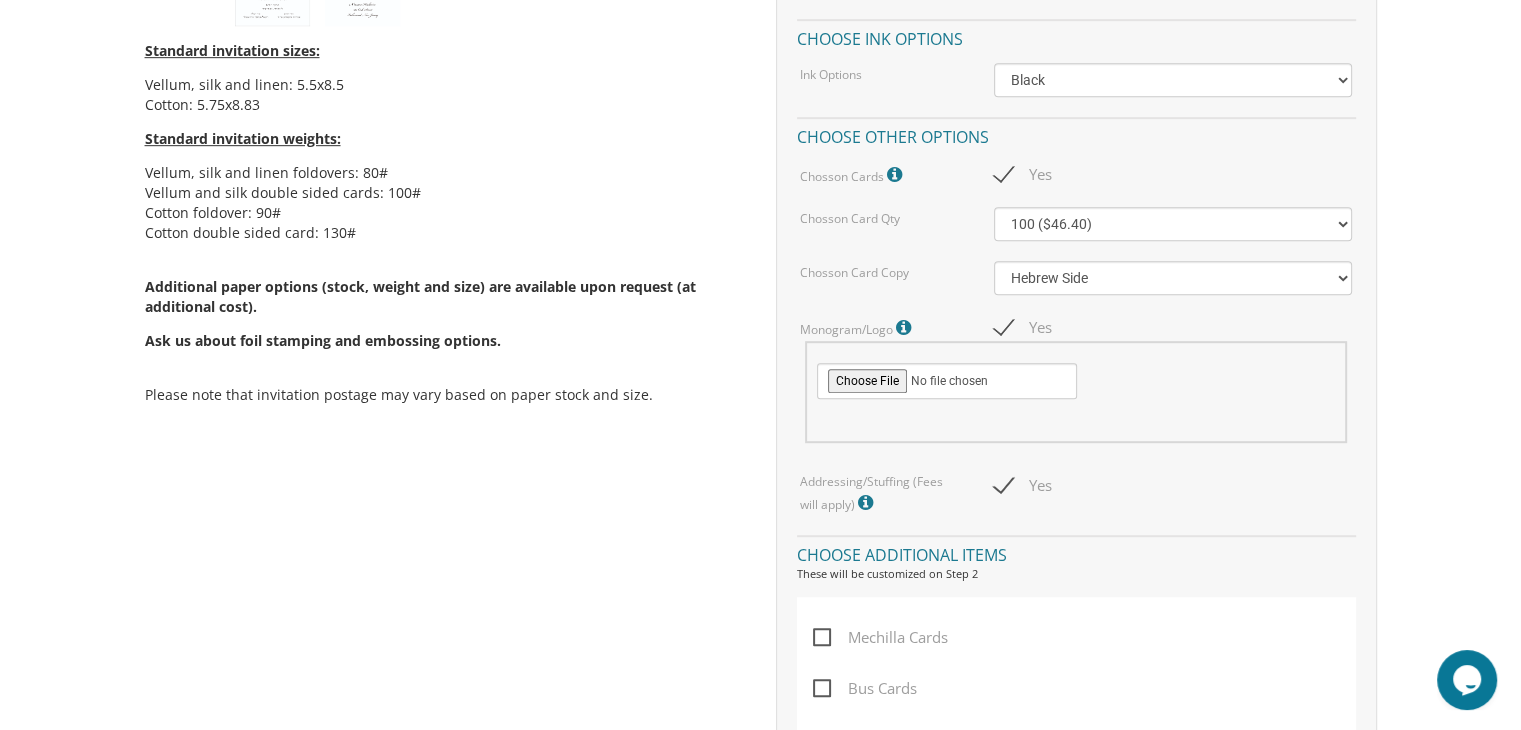 click on "Yes" at bounding box center [1023, 485] 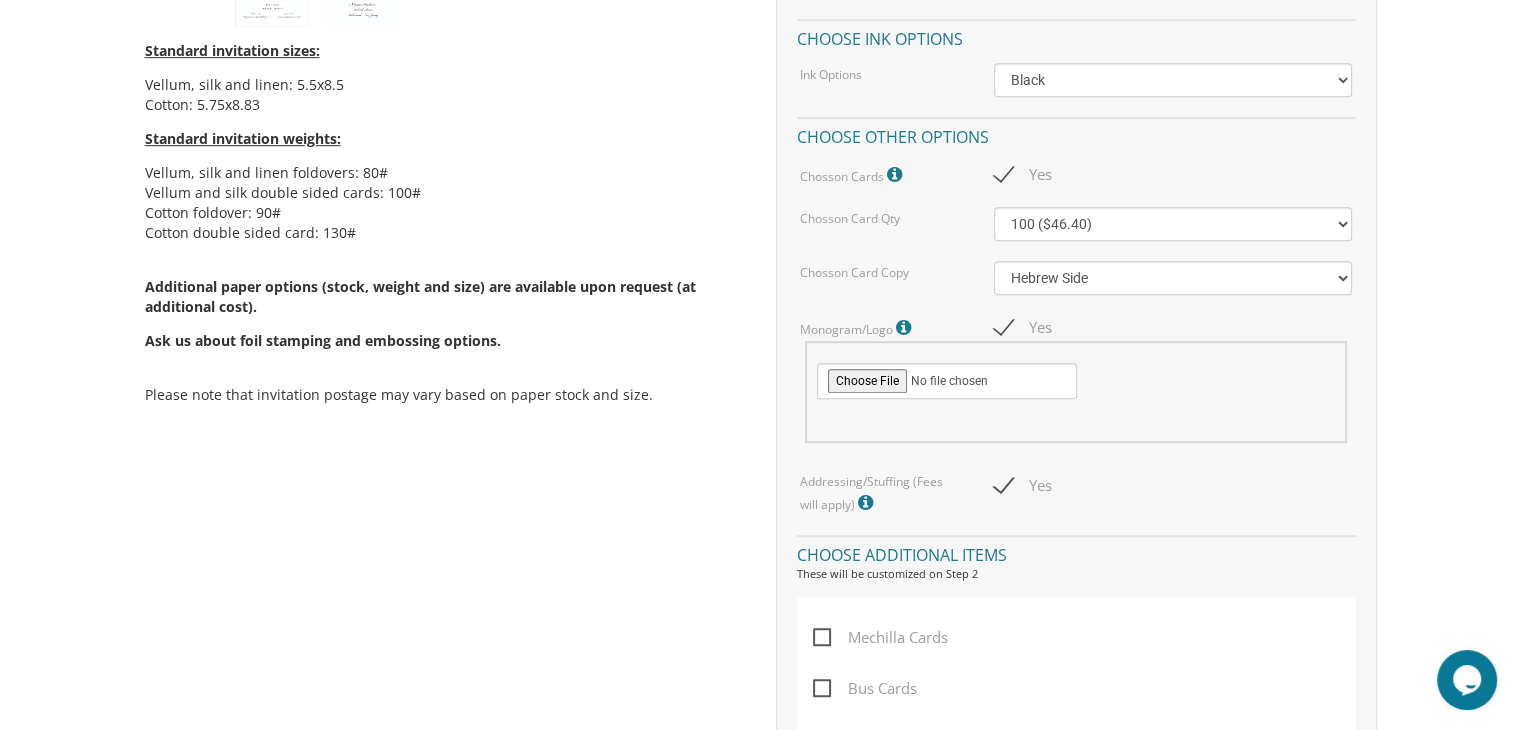 click on "Yes" at bounding box center (1000, 483) 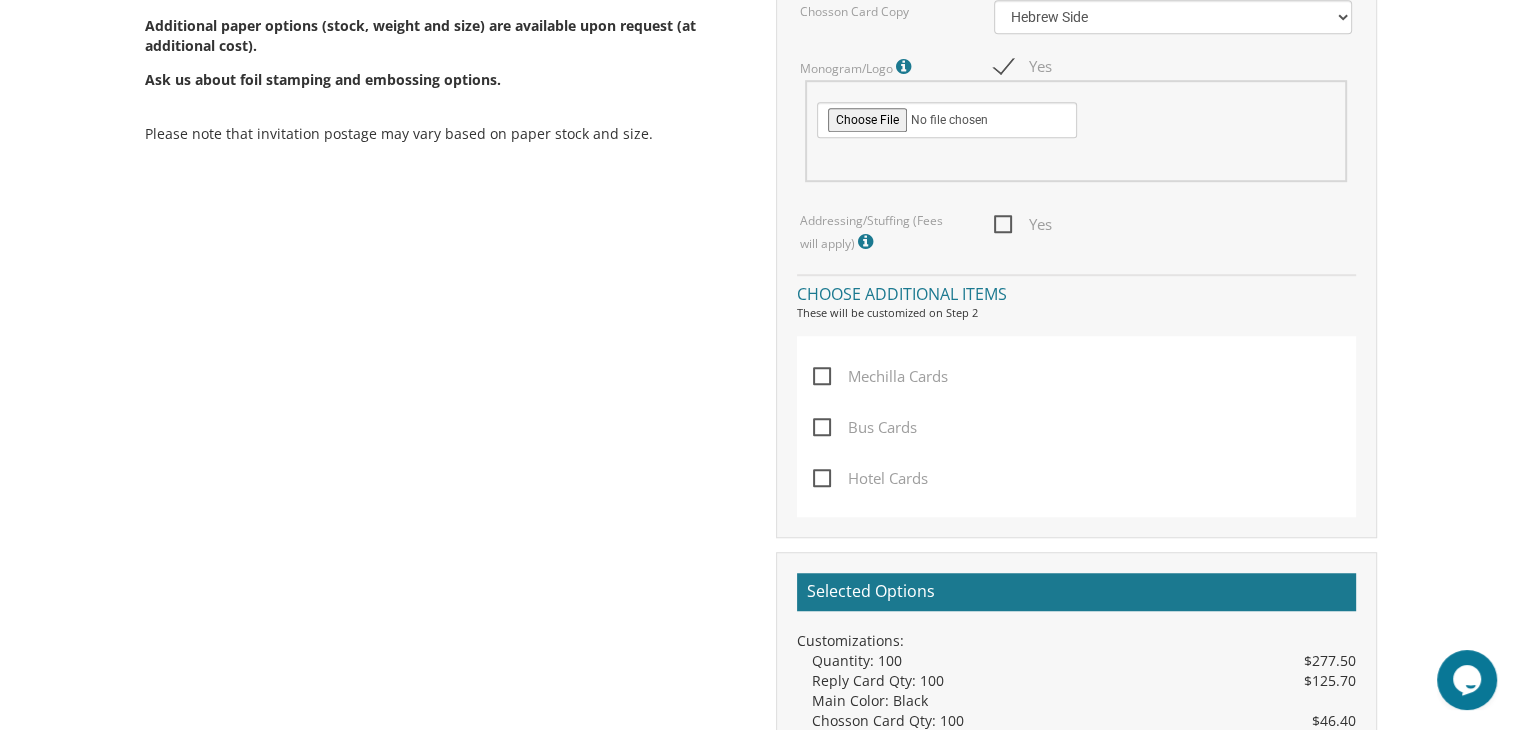 scroll, scrollTop: 1380, scrollLeft: 0, axis: vertical 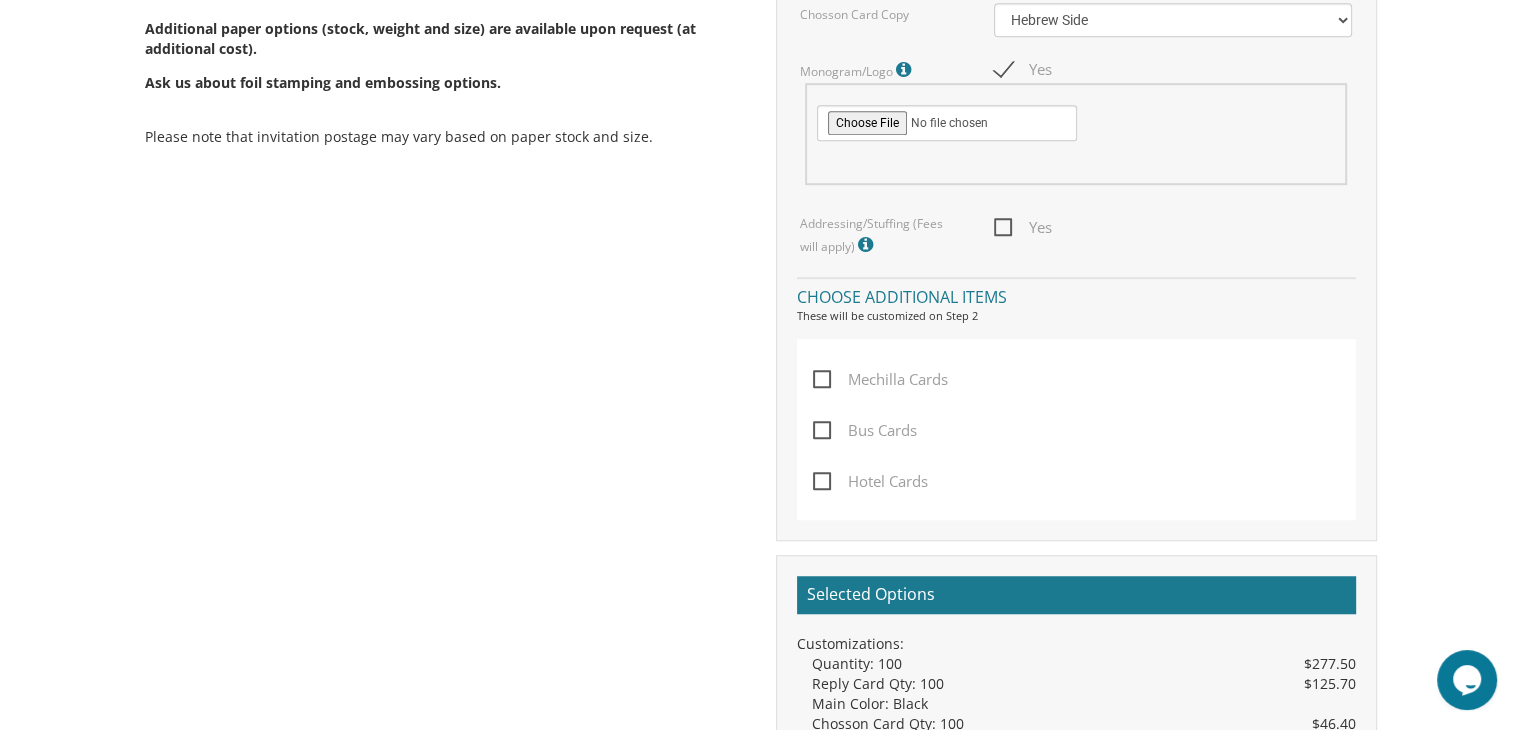 click on "Yes" at bounding box center (1023, 227) 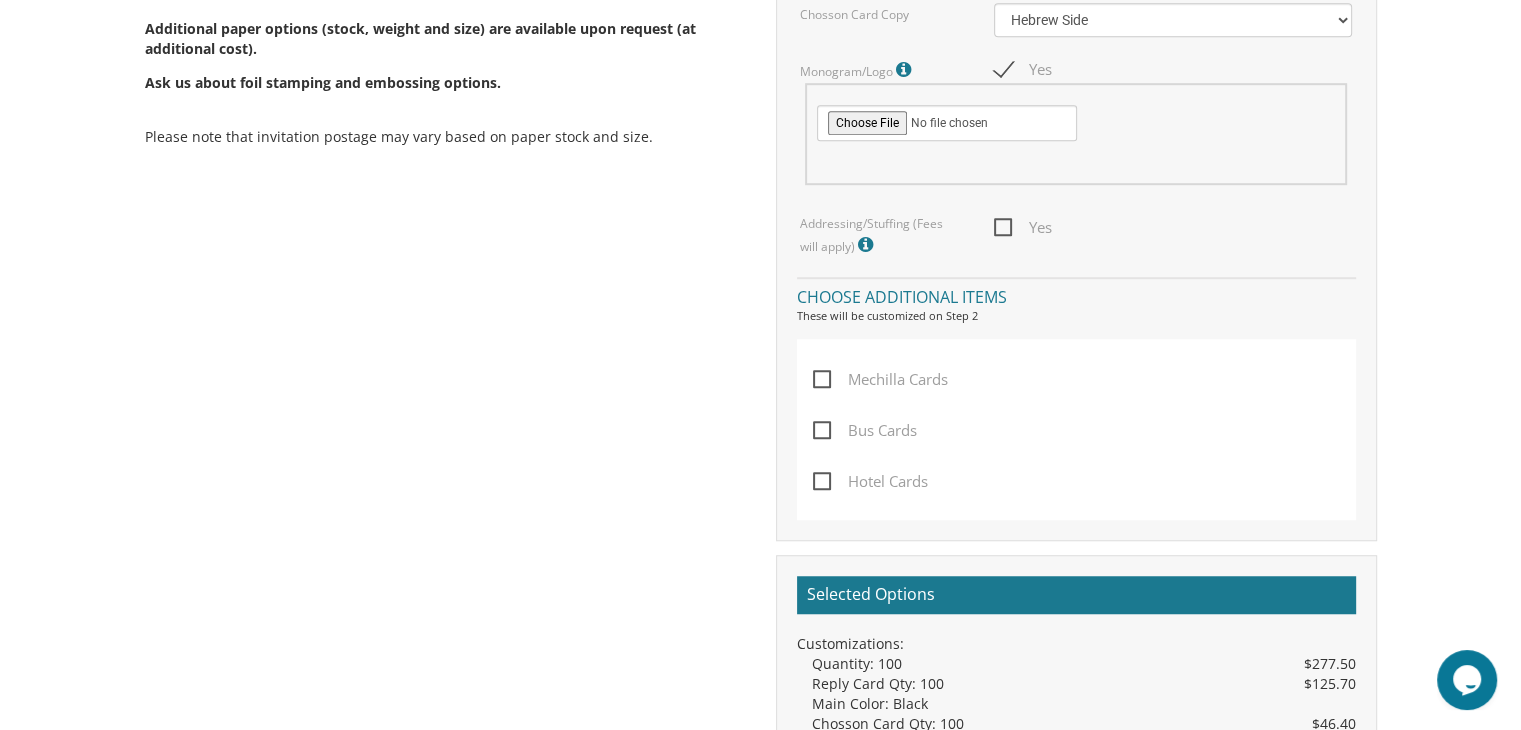 click on "Yes" at bounding box center (1000, 225) 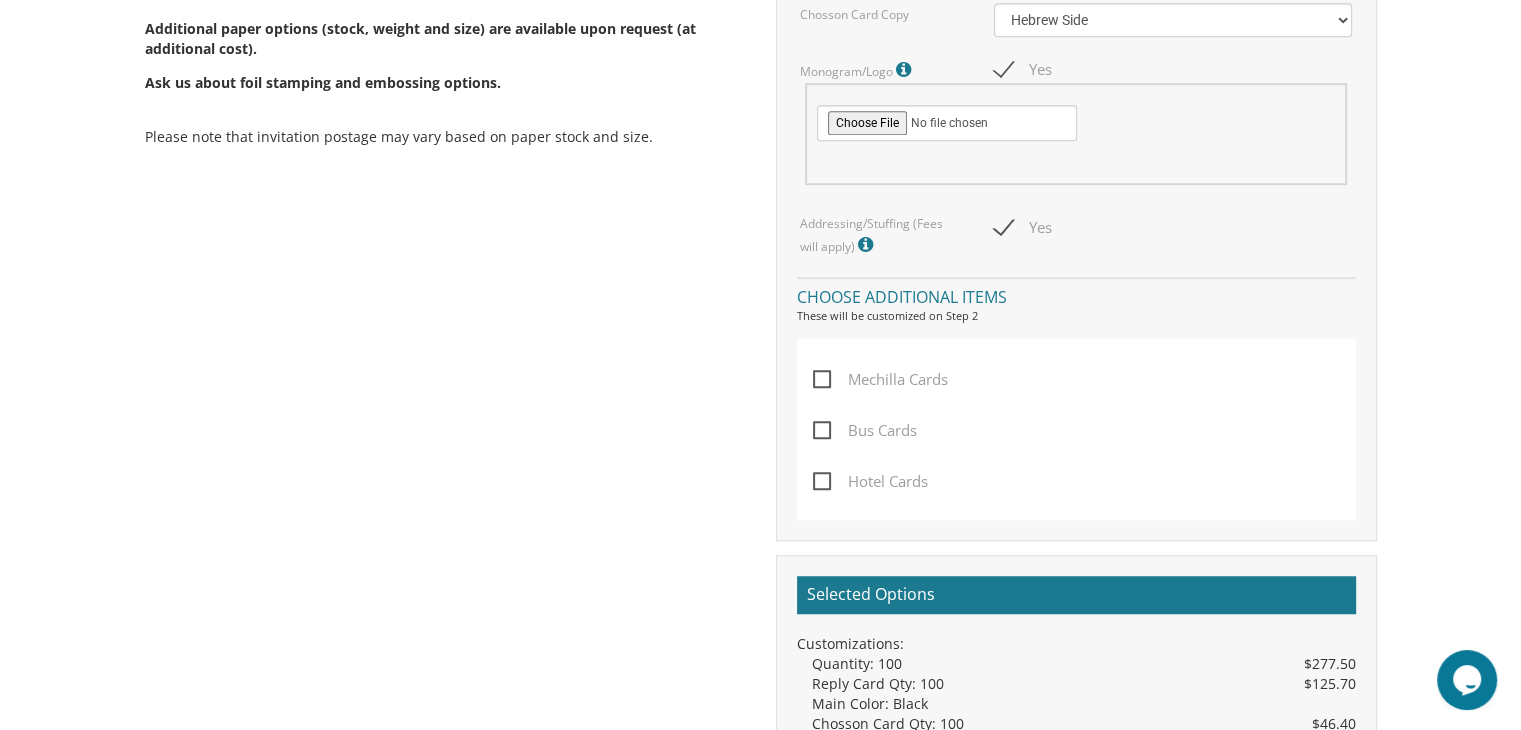 click on "Yes" at bounding box center [1023, 227] 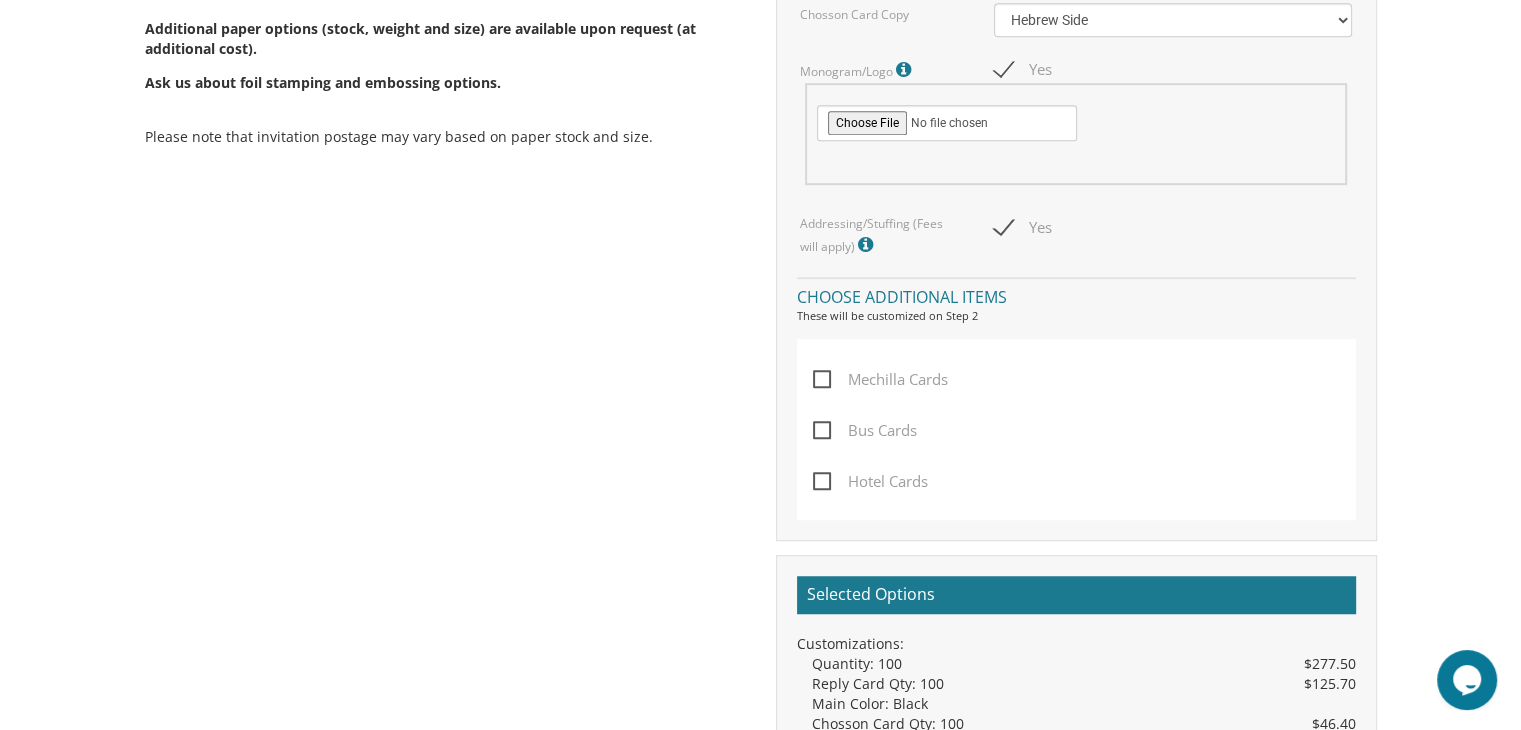 click on "Yes" at bounding box center [1000, 225] 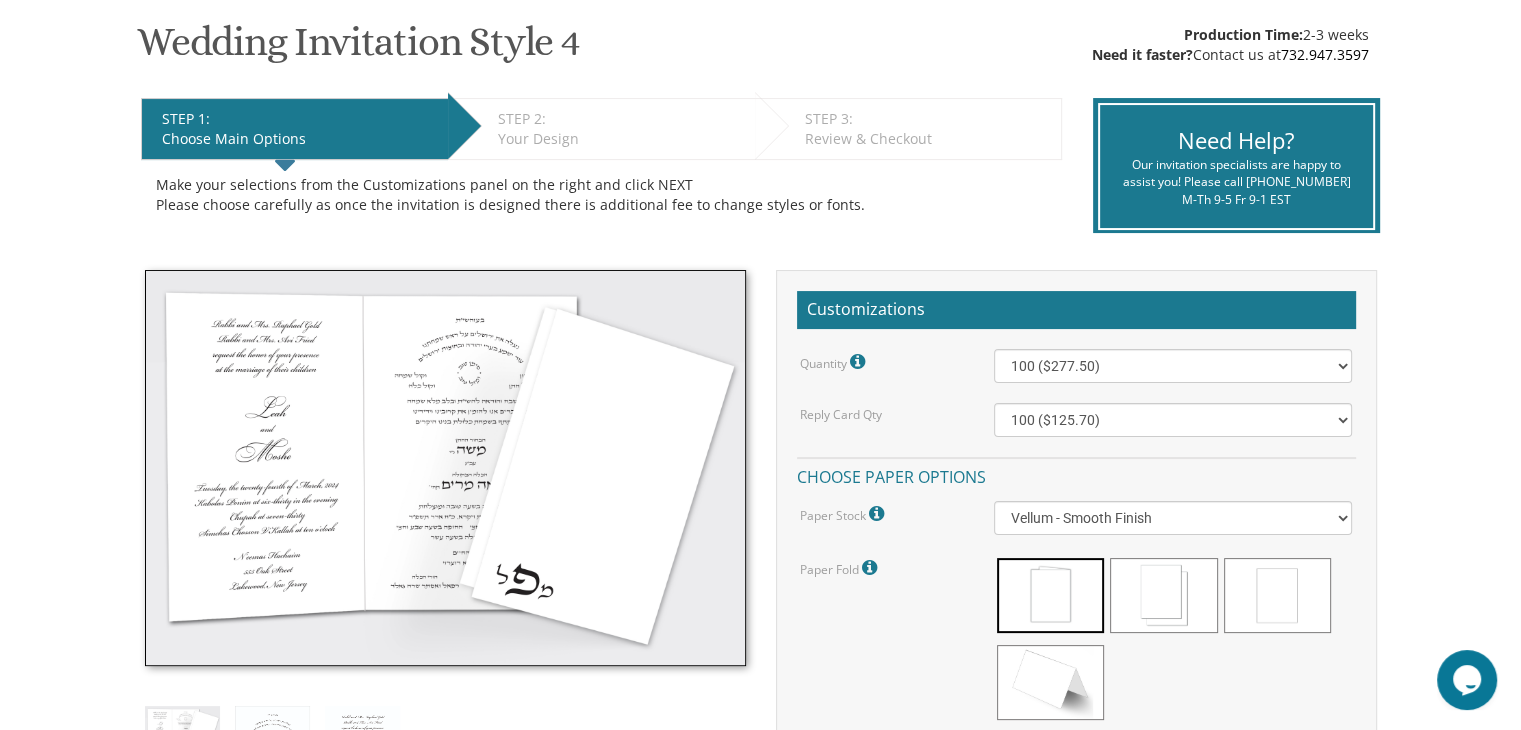 scroll, scrollTop: 327, scrollLeft: 0, axis: vertical 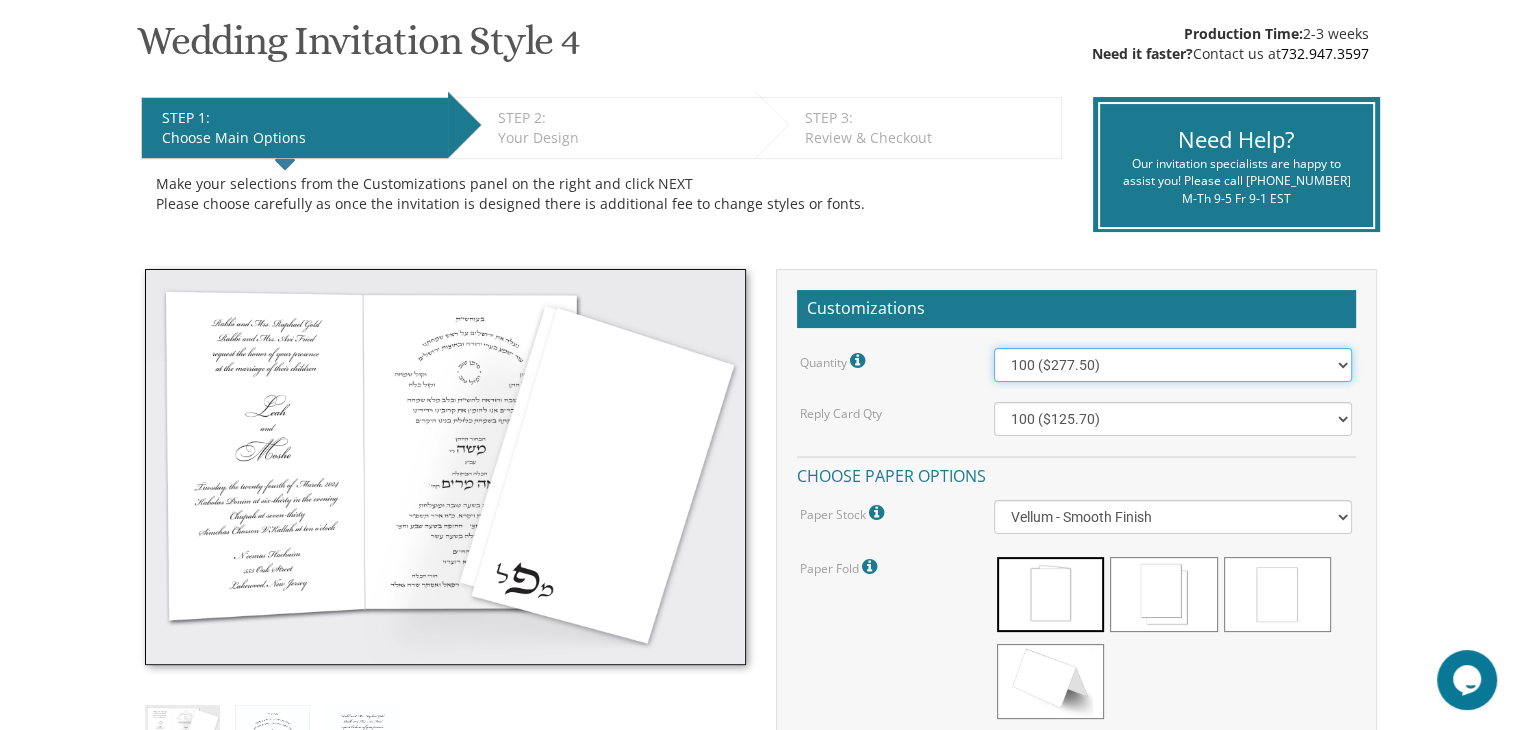 click on "100 ($277.50) 200 ($330.45) 300 ($380.65) 400 ($432.70) 500 ($482.10) 600 ($534.10) 700 ($583.65) 800 ($635.30) 900 ($684.60) 1000 ($733.55) 1100 ($785.50) 1200 ($833.05) 1300 ($884.60) 1400 ($934.05) 1500 ($983.75) 1600 ($1,033.10) 1700 ($1,082.75) 1800 ($1,132.20) 1900 ($1,183.75) 2000 ($1,230.95)" at bounding box center [1173, 365] 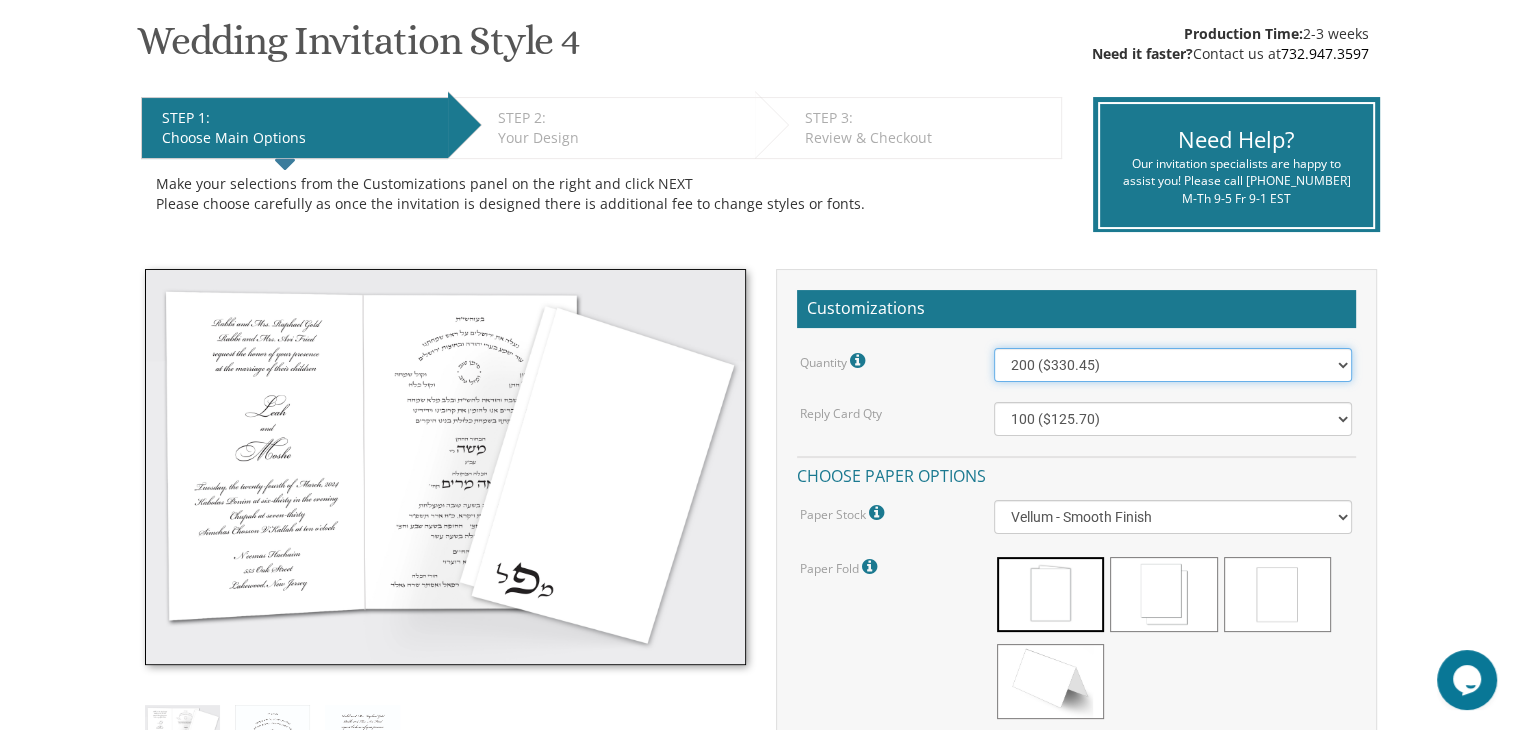click on "100 ($277.50) 200 ($330.45) 300 ($380.65) 400 ($432.70) 500 ($482.10) 600 ($534.10) 700 ($583.65) 800 ($635.30) 900 ($684.60) 1000 ($733.55) 1100 ($785.50) 1200 ($833.05) 1300 ($884.60) 1400 ($934.05) 1500 ($983.75) 1600 ($1,033.10) 1700 ($1,082.75) 1800 ($1,132.20) 1900 ($1,183.75) 2000 ($1,230.95)" at bounding box center [1173, 365] 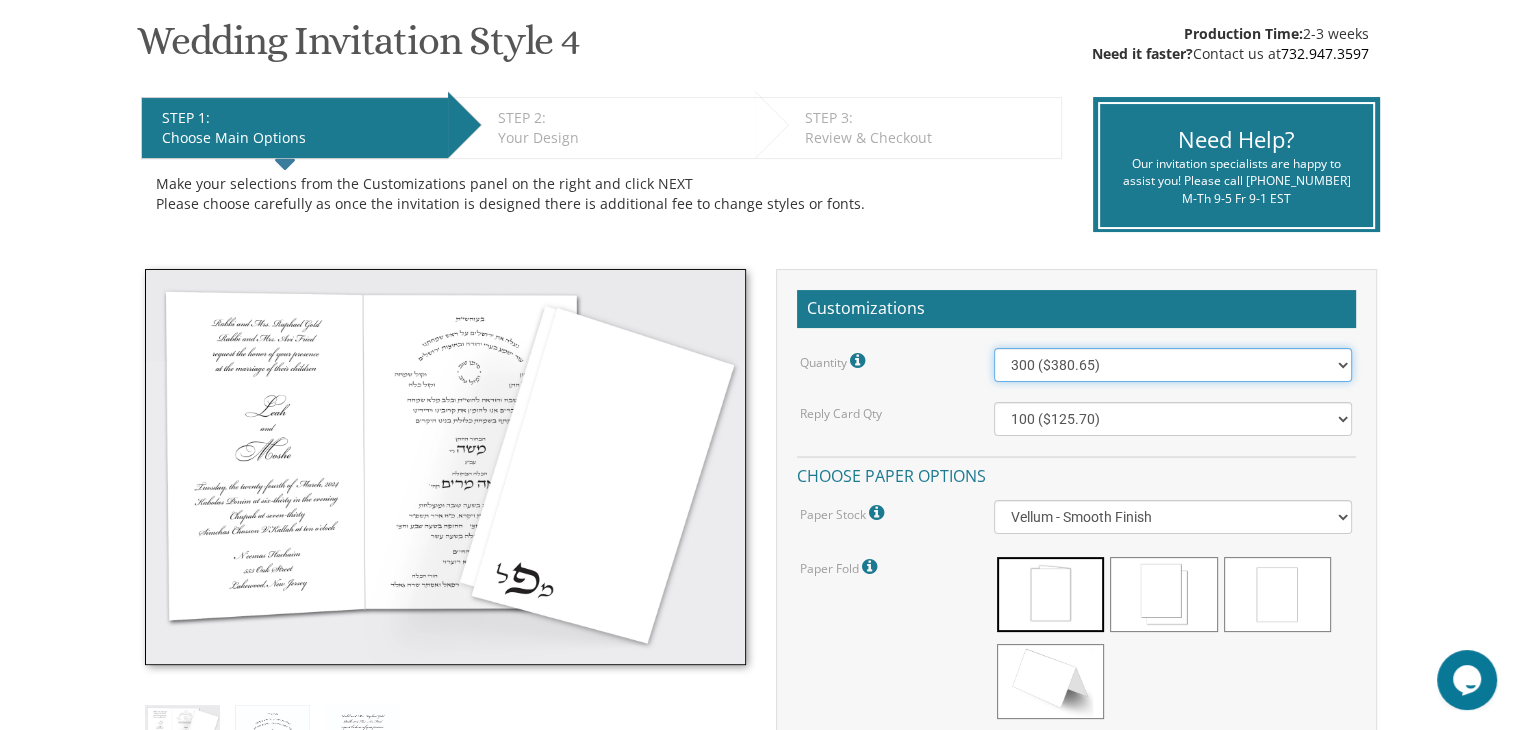 click on "100 ($277.50) 200 ($330.45) 300 ($380.65) 400 ($432.70) 500 ($482.10) 600 ($534.10) 700 ($583.65) 800 ($635.30) 900 ($684.60) 1000 ($733.55) 1100 ($785.50) 1200 ($833.05) 1300 ($884.60) 1400 ($934.05) 1500 ($983.75) 1600 ($1,033.10) 1700 ($1,082.75) 1800 ($1,132.20) 1900 ($1,183.75) 2000 ($1,230.95)" at bounding box center [1173, 365] 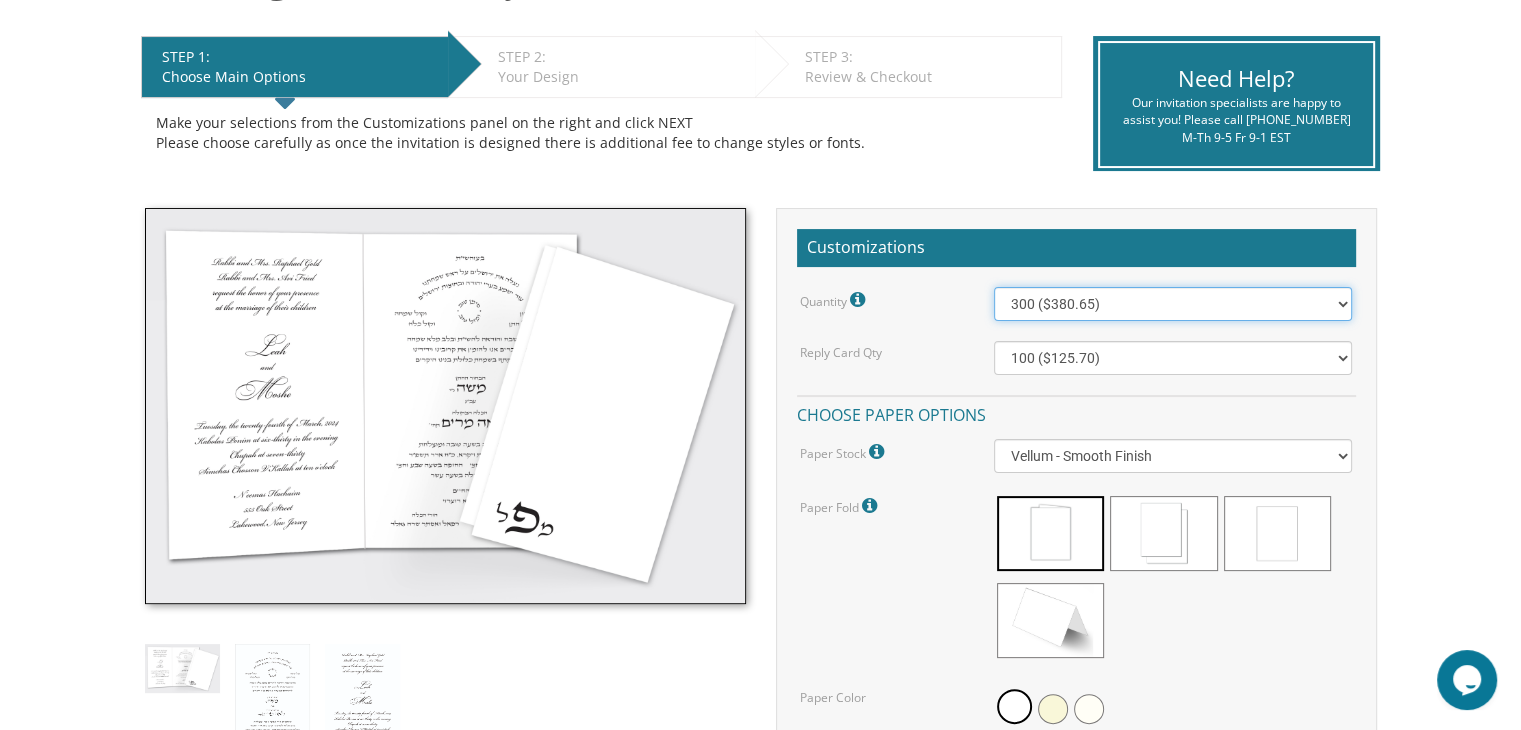 scroll, scrollTop: 391, scrollLeft: 0, axis: vertical 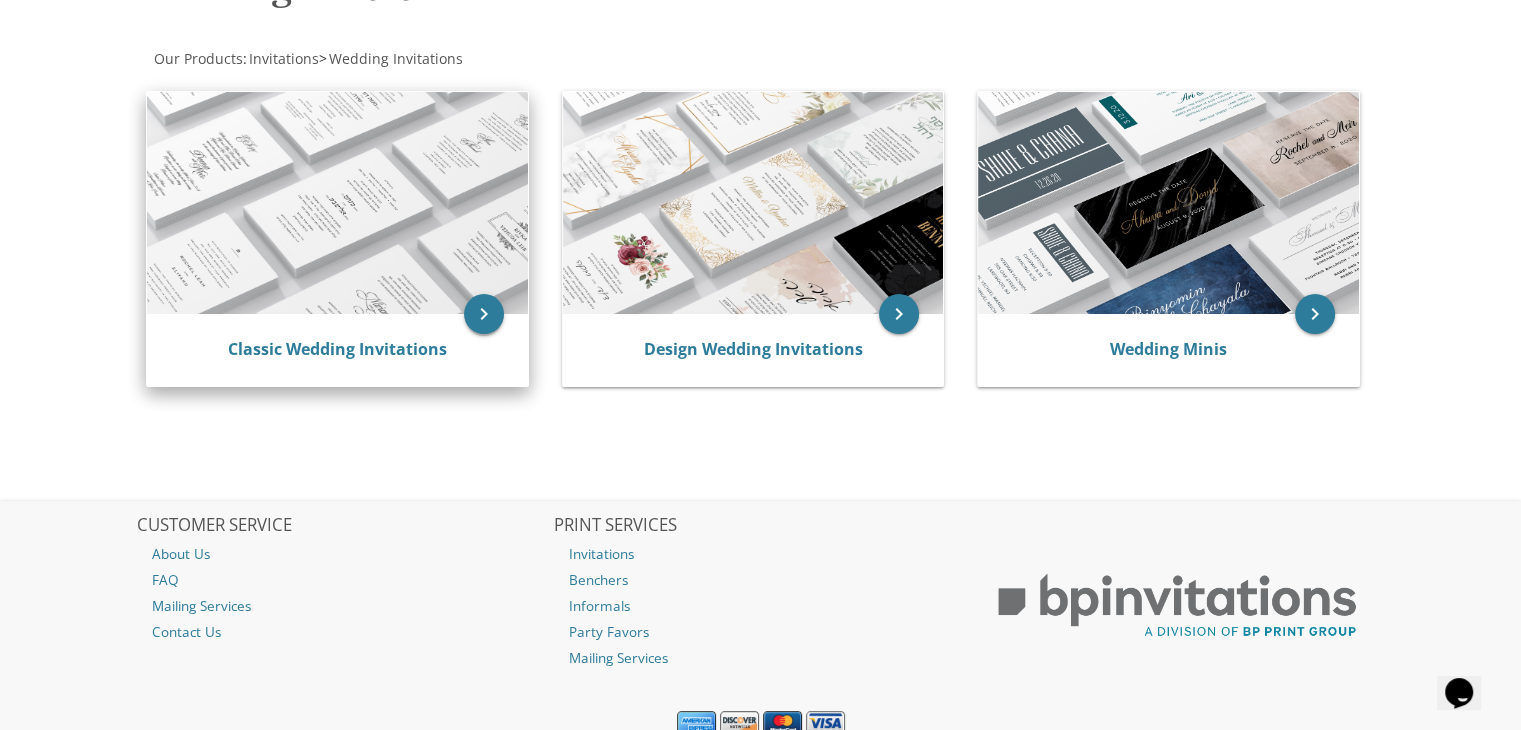 click on "keyboard_arrow_right" at bounding box center [484, 314] 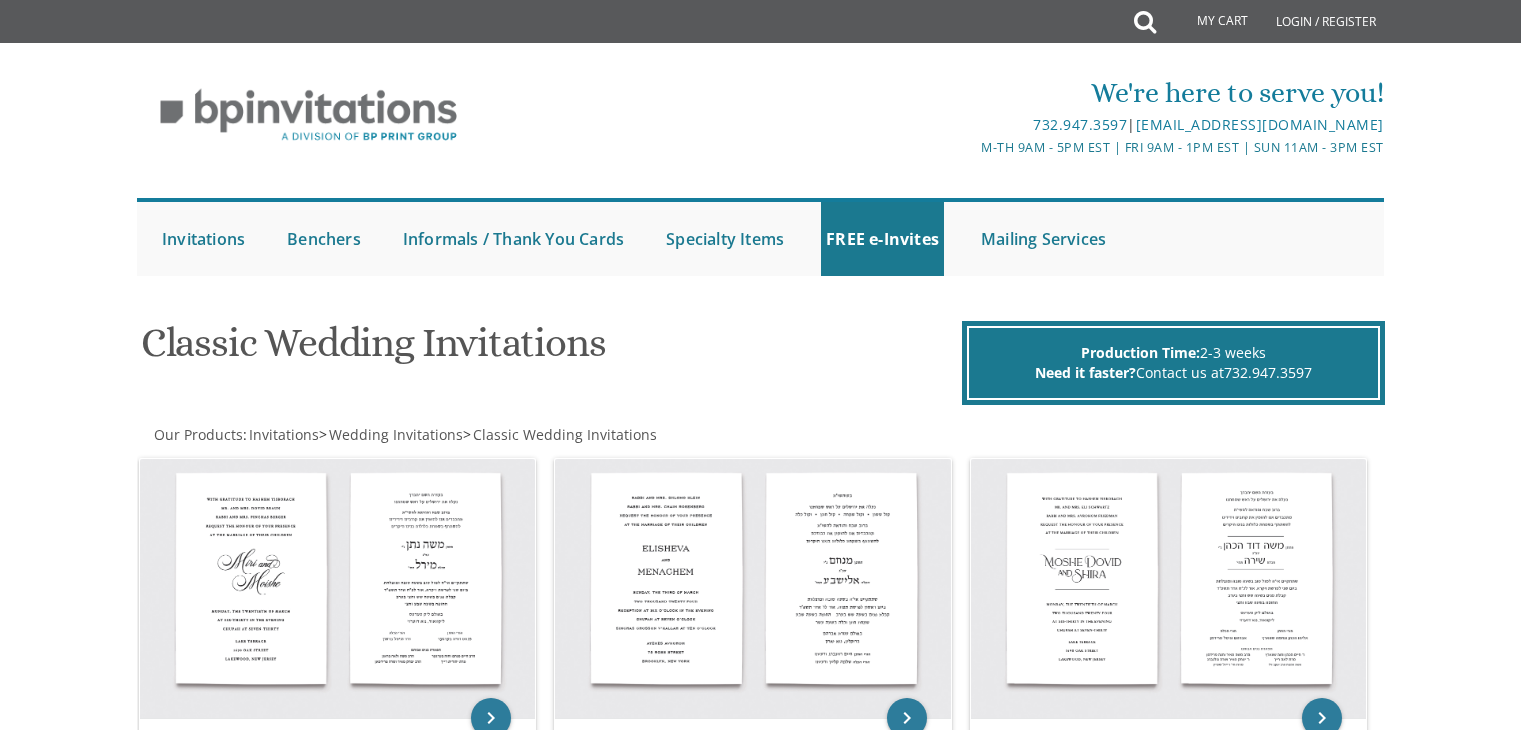 scroll, scrollTop: 0, scrollLeft: 0, axis: both 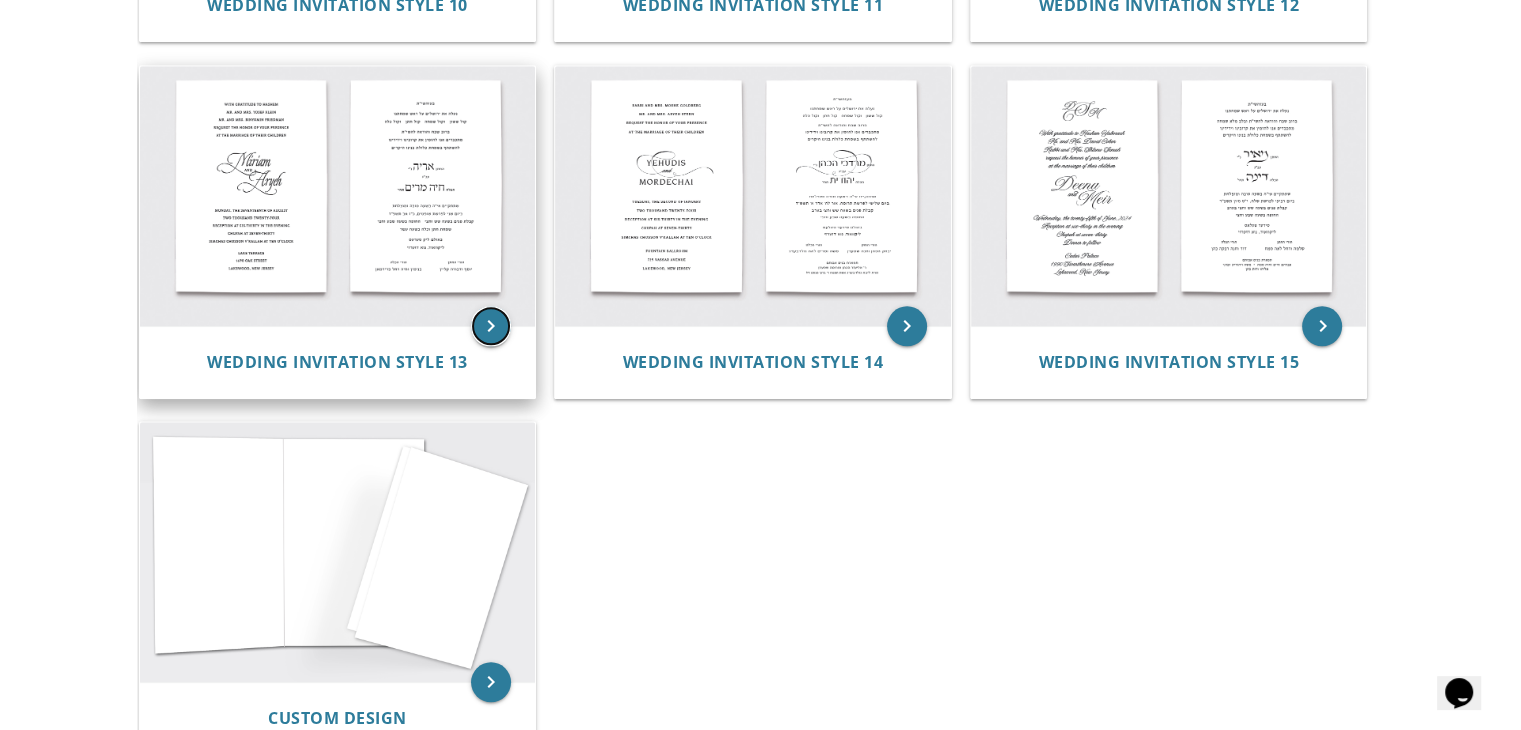 click on "keyboard_arrow_right" at bounding box center [491, 326] 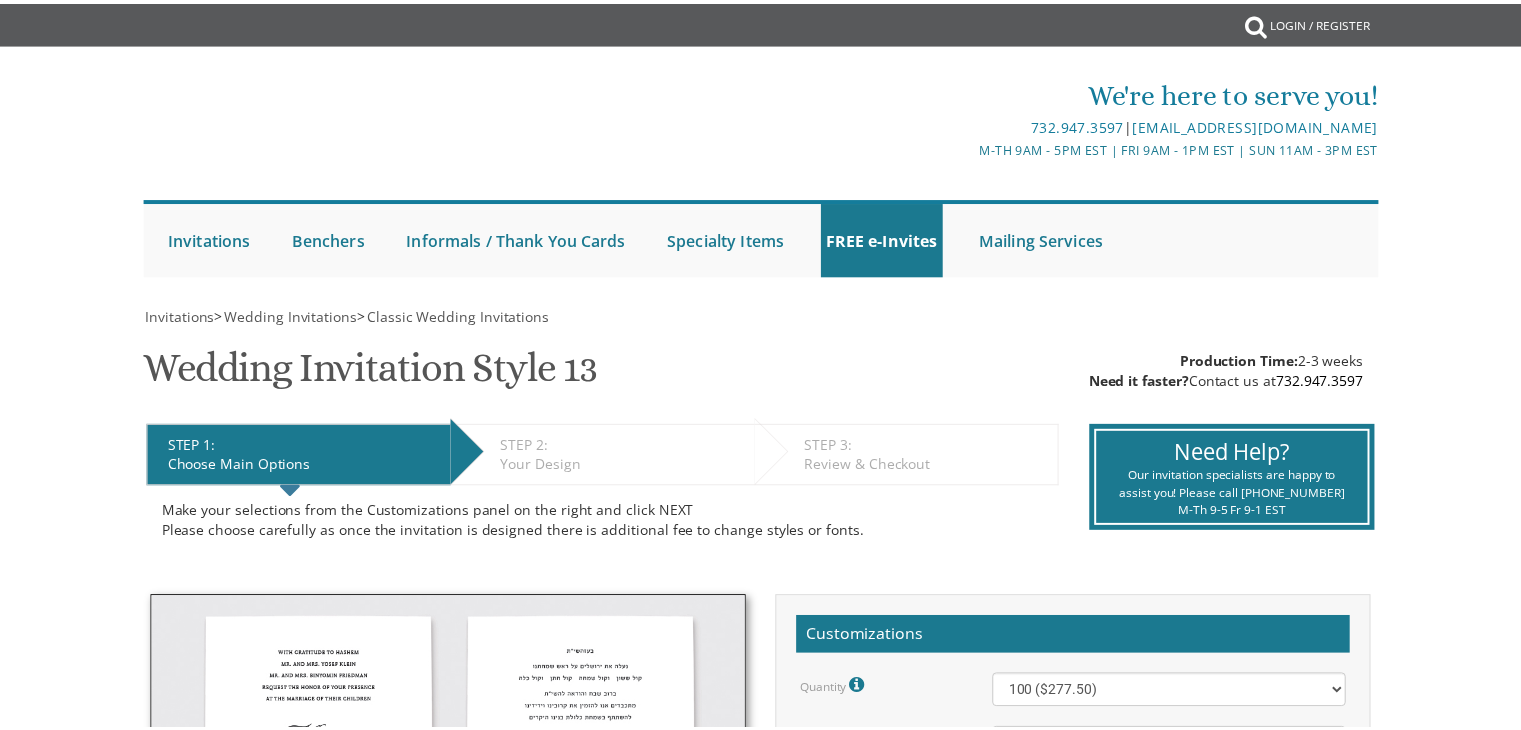 scroll, scrollTop: 0, scrollLeft: 0, axis: both 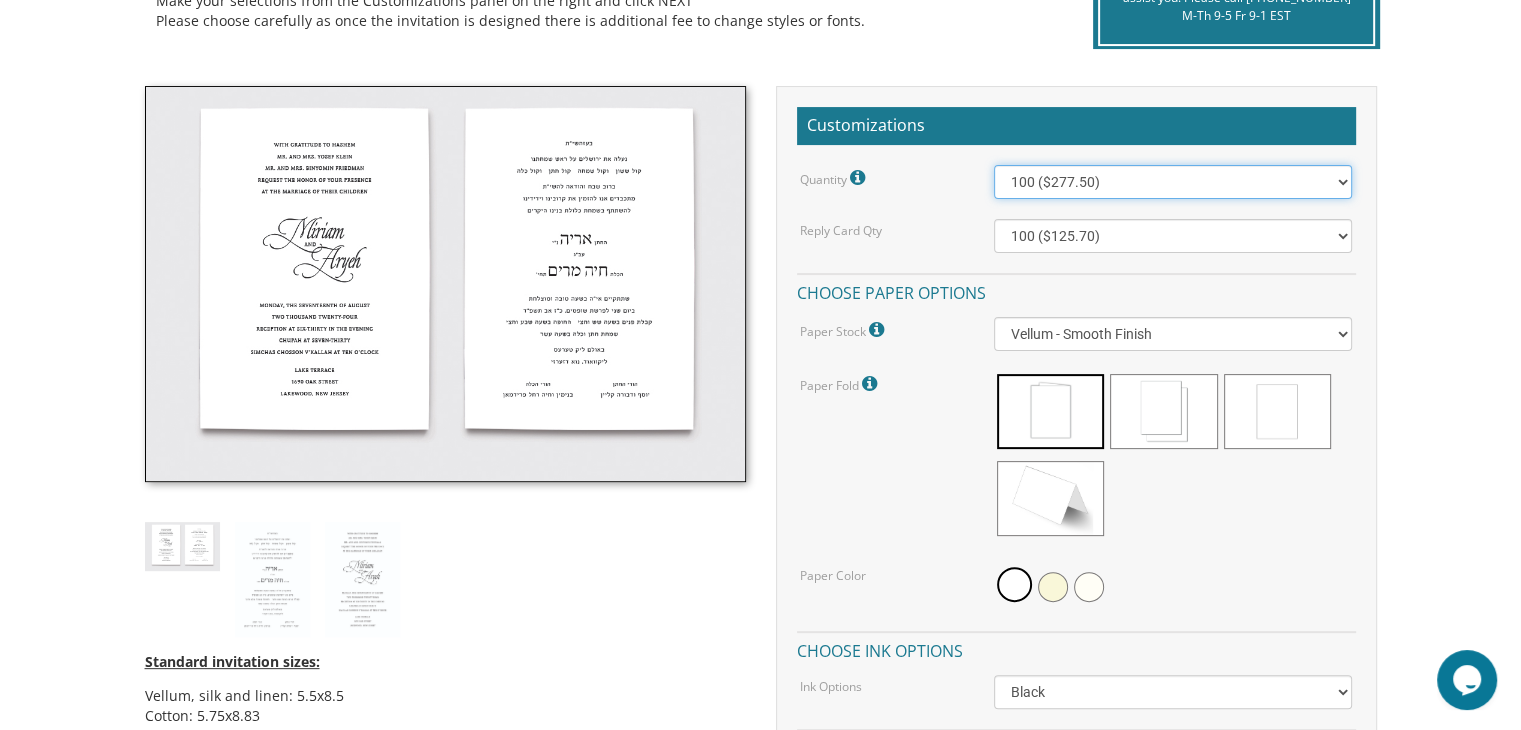 click on "100 ($277.50) 200 ($330.45) 300 ($380.65) 400 ($432.70) 500 ($482.10) 600 ($534.10) 700 ($583.65) 800 ($635.30) 900 ($684.60) 1000 ($733.55) 1100 ($785.50) 1200 ($833.05) 1300 ($884.60) 1400 ($934.05) 1500 ($983.75) 1600 ($1,033.10) 1700 ($1,082.75) 1800 ($1,132.20) 1900 ($1,183.75) 2000 ($1,230.95)" at bounding box center [1173, 182] 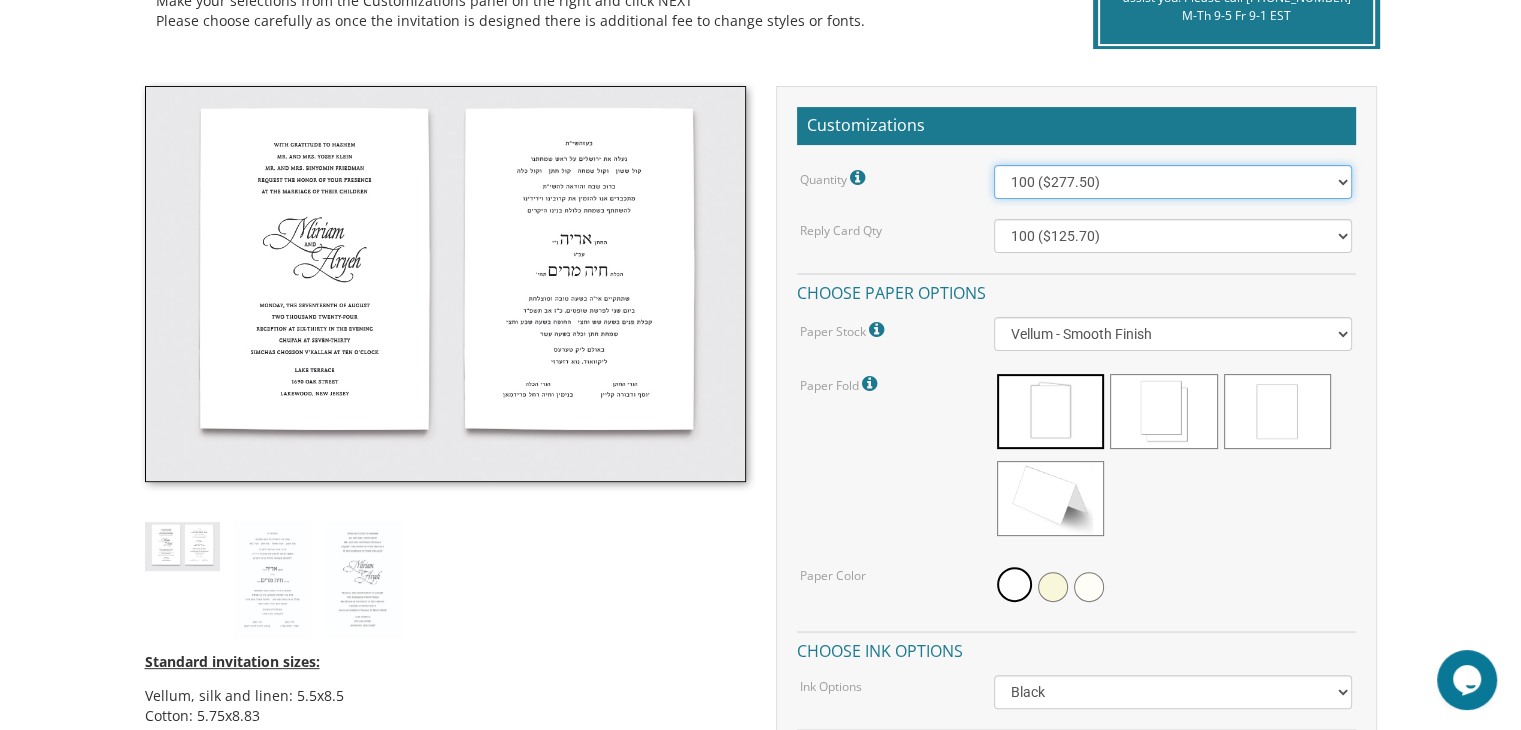 select on "200" 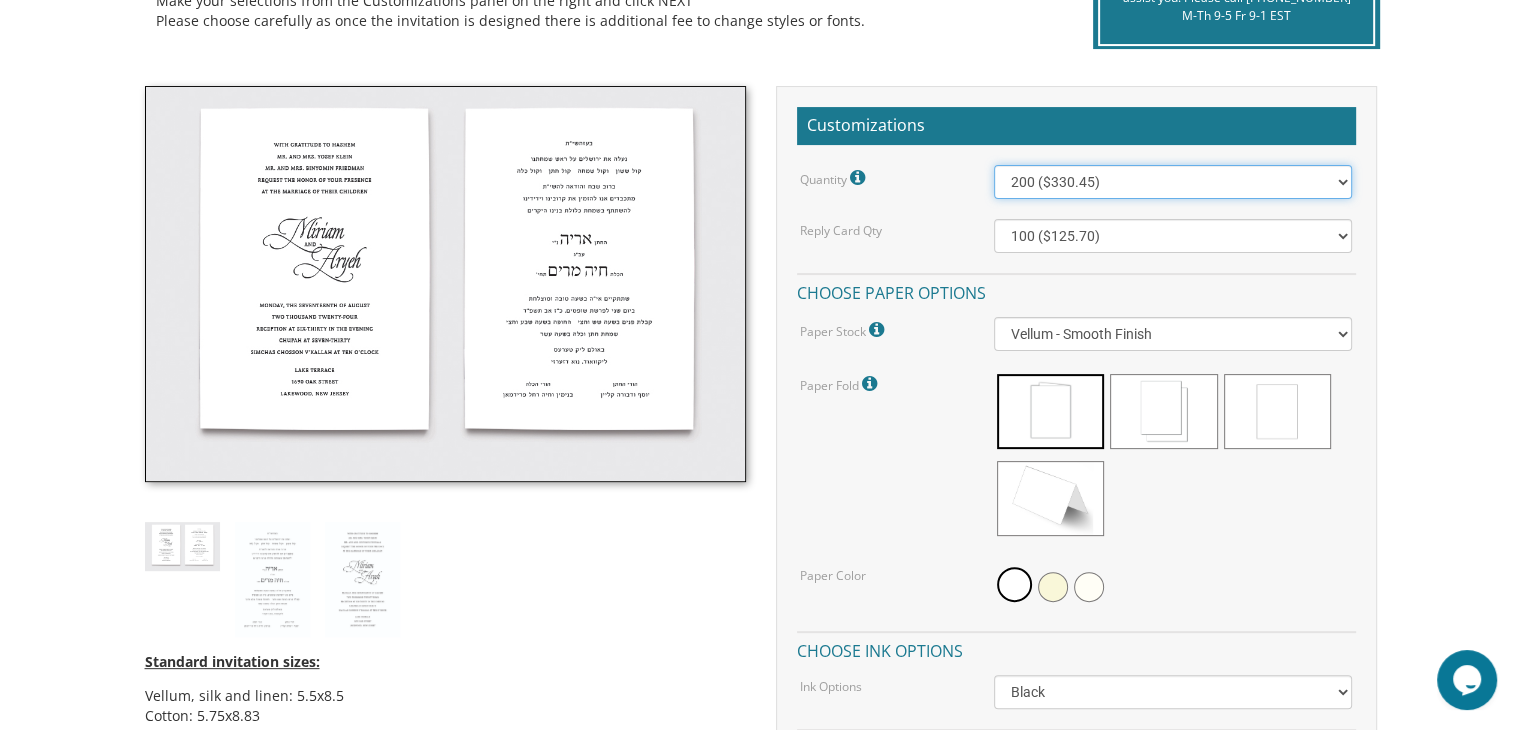 click on "100 ($277.50) 200 ($330.45) 300 ($380.65) 400 ($432.70) 500 ($482.10) 600 ($534.10) 700 ($583.65) 800 ($635.30) 900 ($684.60) 1000 ($733.55) 1100 ($785.50) 1200 ($833.05) 1300 ($884.60) 1400 ($934.05) 1500 ($983.75) 1600 ($1,033.10) 1700 ($1,082.75) 1800 ($1,132.20) 1900 ($1,183.75) 2000 ($1,230.95)" at bounding box center (1173, 182) 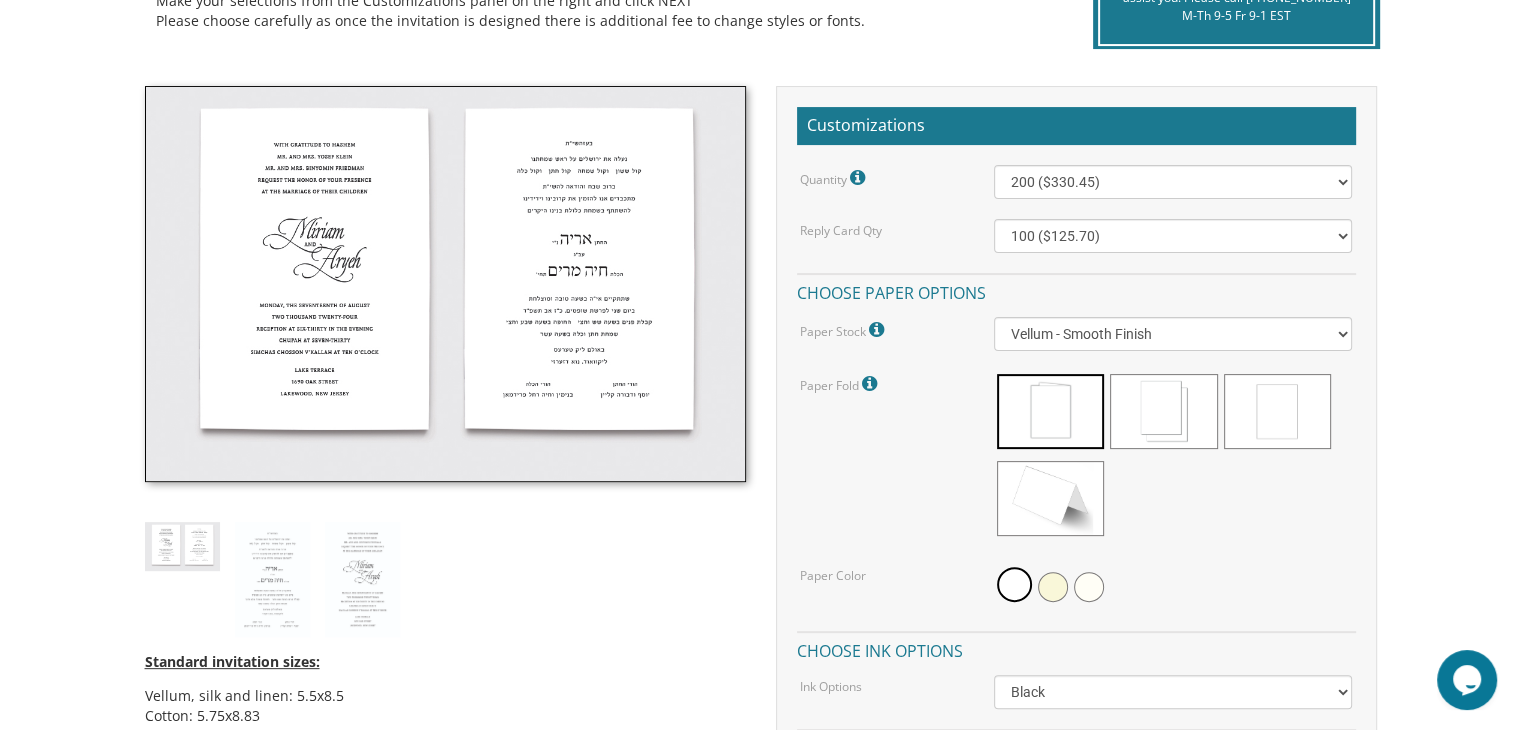 click on "Invitations  >  Wedding Invitations  >  Classic Wedding Invitations
Wedding Invitation Style 13  SKU: WedInv13 Production Time:  2-3 weeks
Need it faster?  Contact us at  732.947.3597
STEP 1: EDIT
Choose Main Options
STEP 2: EDIT
Your Design
STEP 3: EDIT
Review & Checkout
Make your selections from the Customizations panel on the right and click NEXT" at bounding box center (760, 558) 